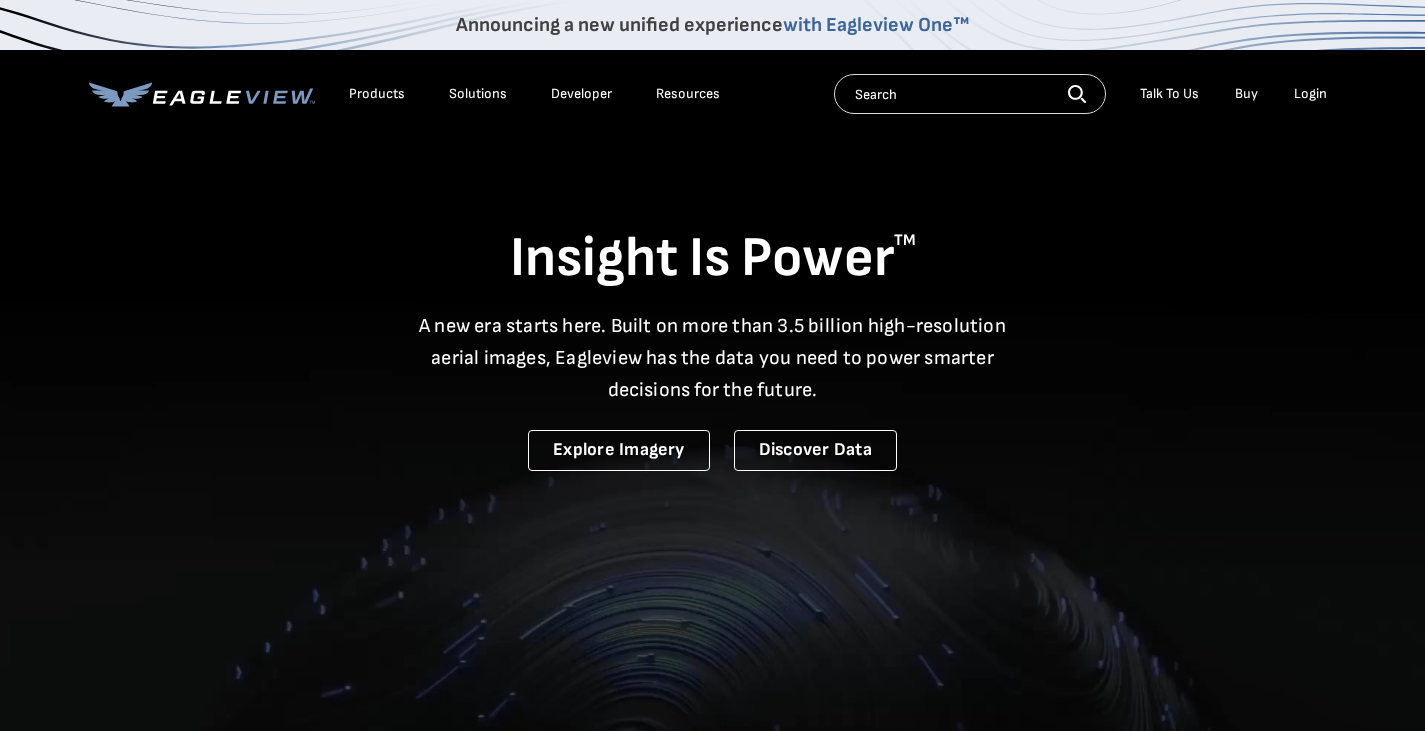 scroll, scrollTop: 0, scrollLeft: 0, axis: both 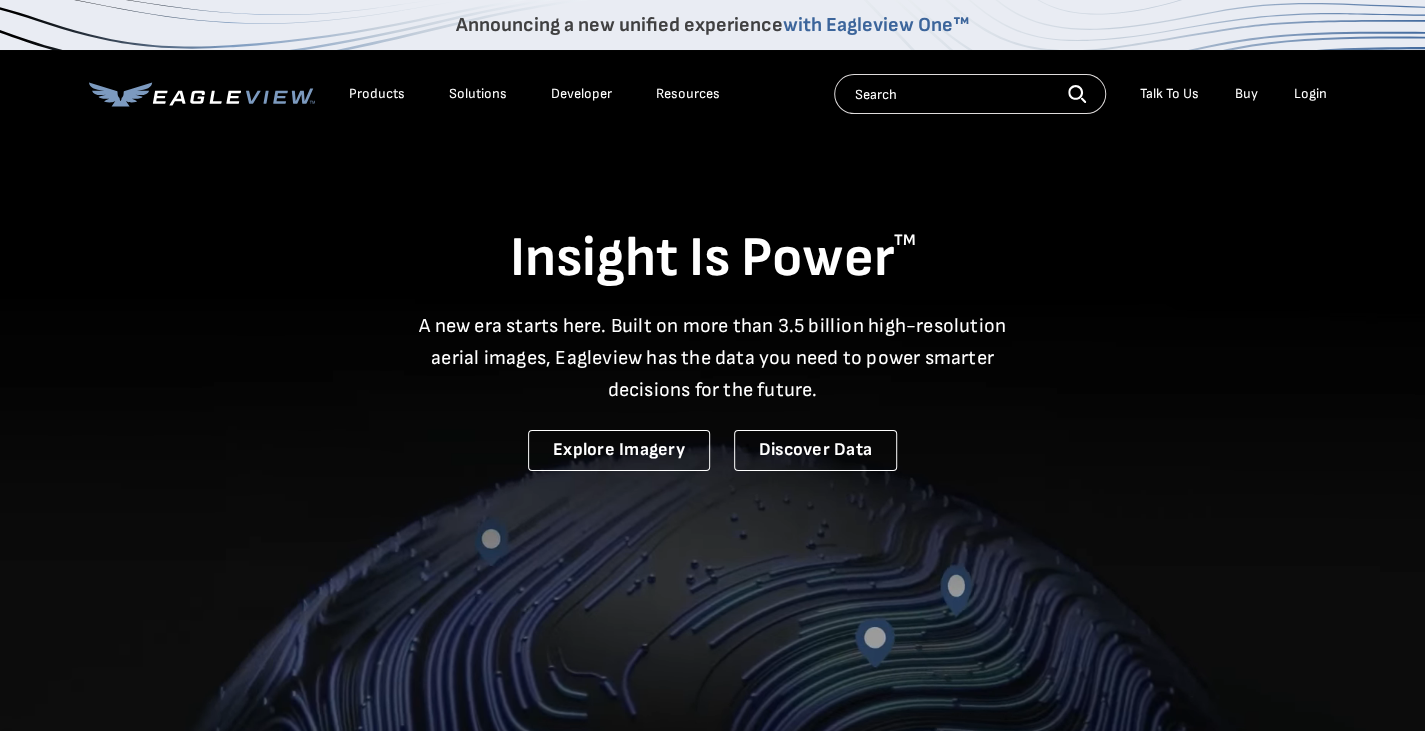 click on "Login" at bounding box center (1310, 94) 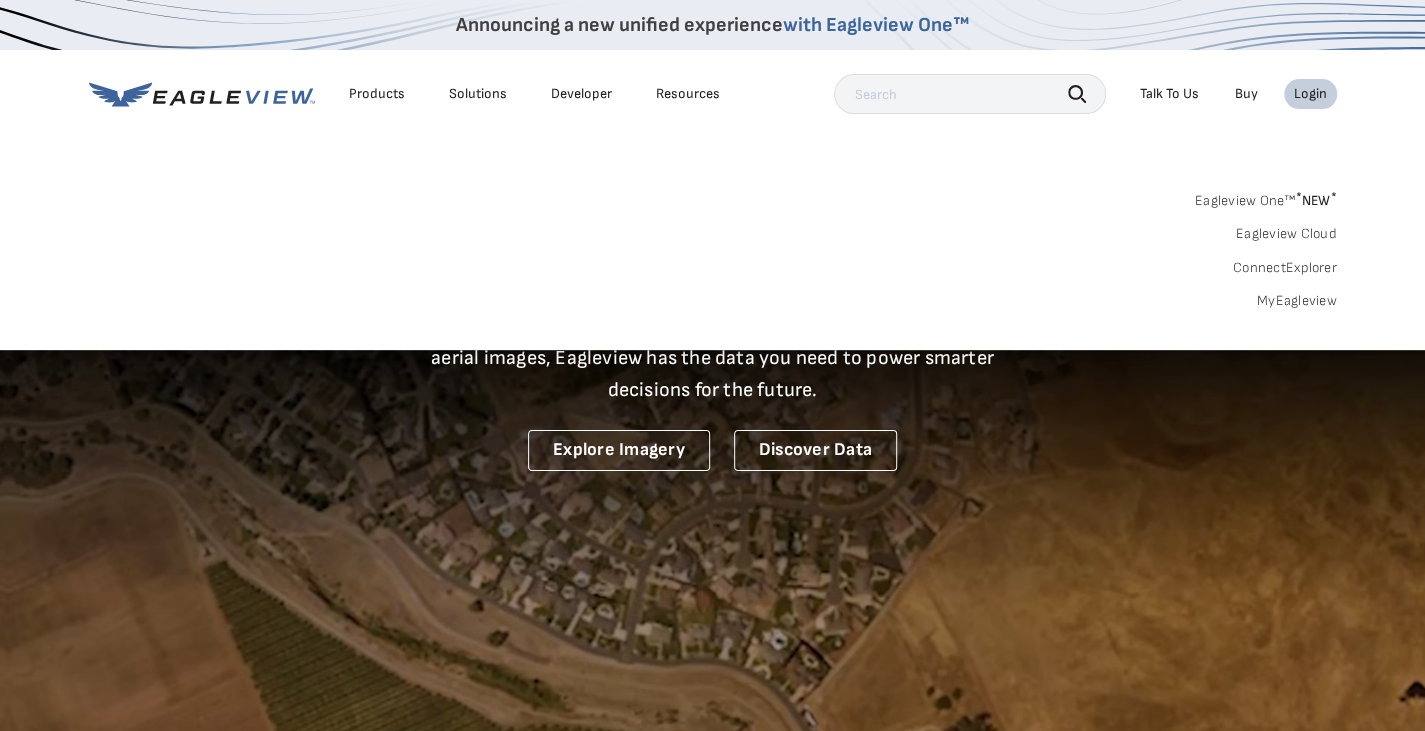 click on "MyEagleview" at bounding box center [1297, 301] 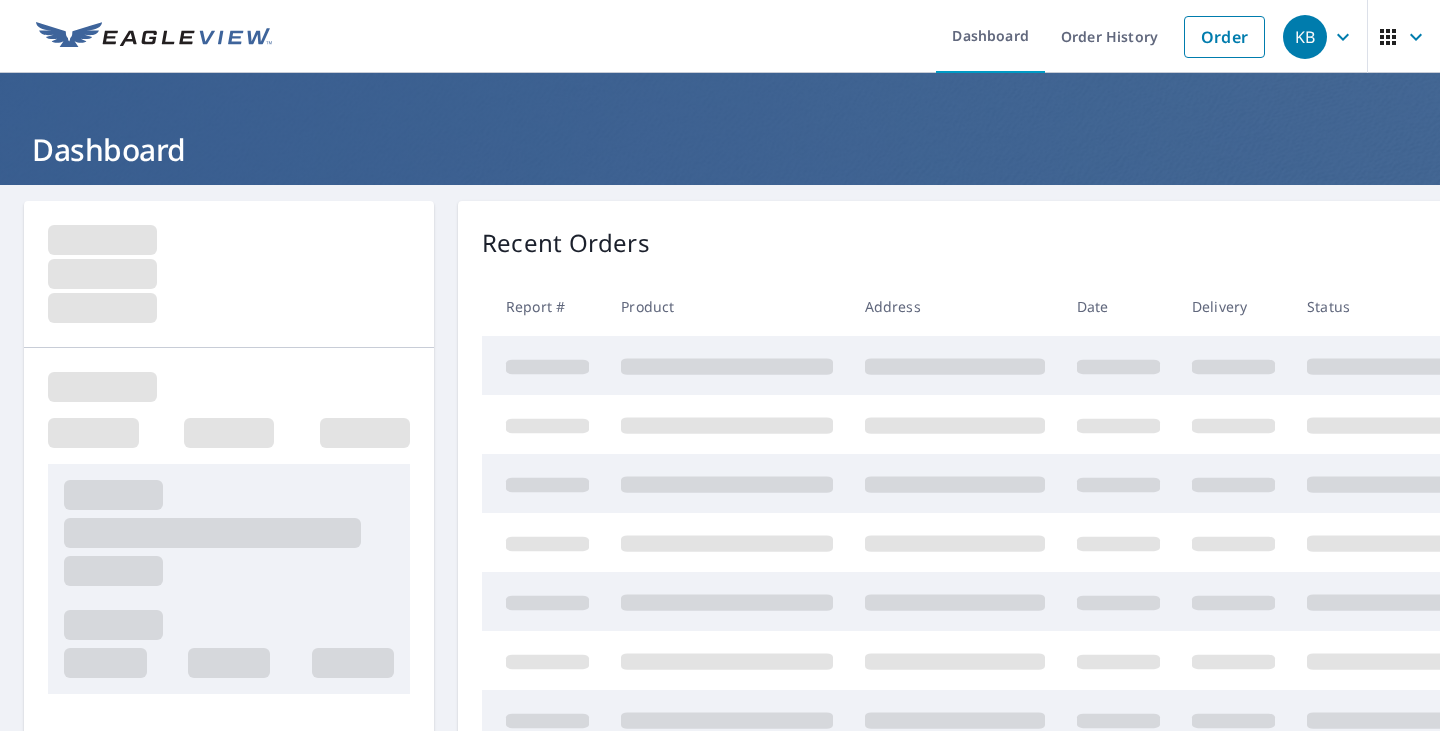 scroll, scrollTop: 0, scrollLeft: 0, axis: both 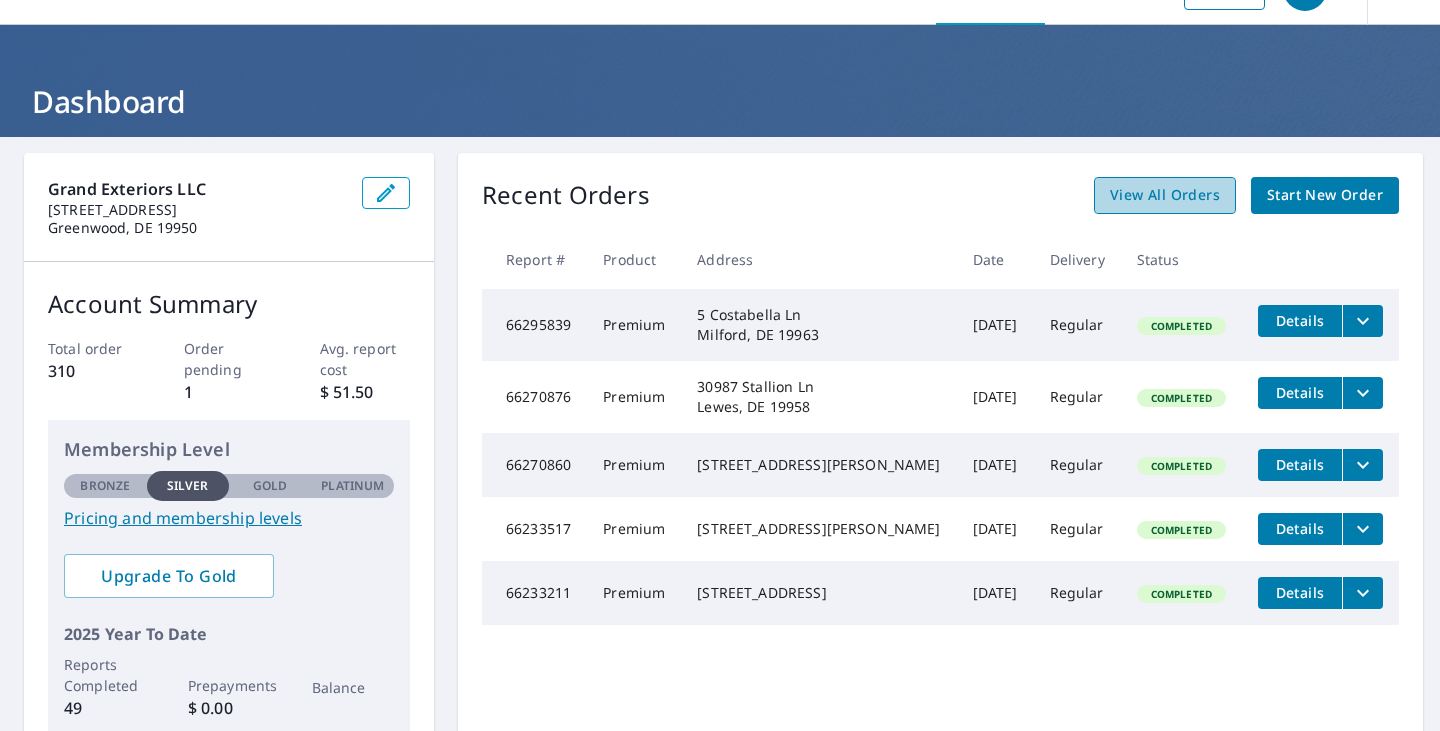 click on "View All Orders" at bounding box center [1165, 195] 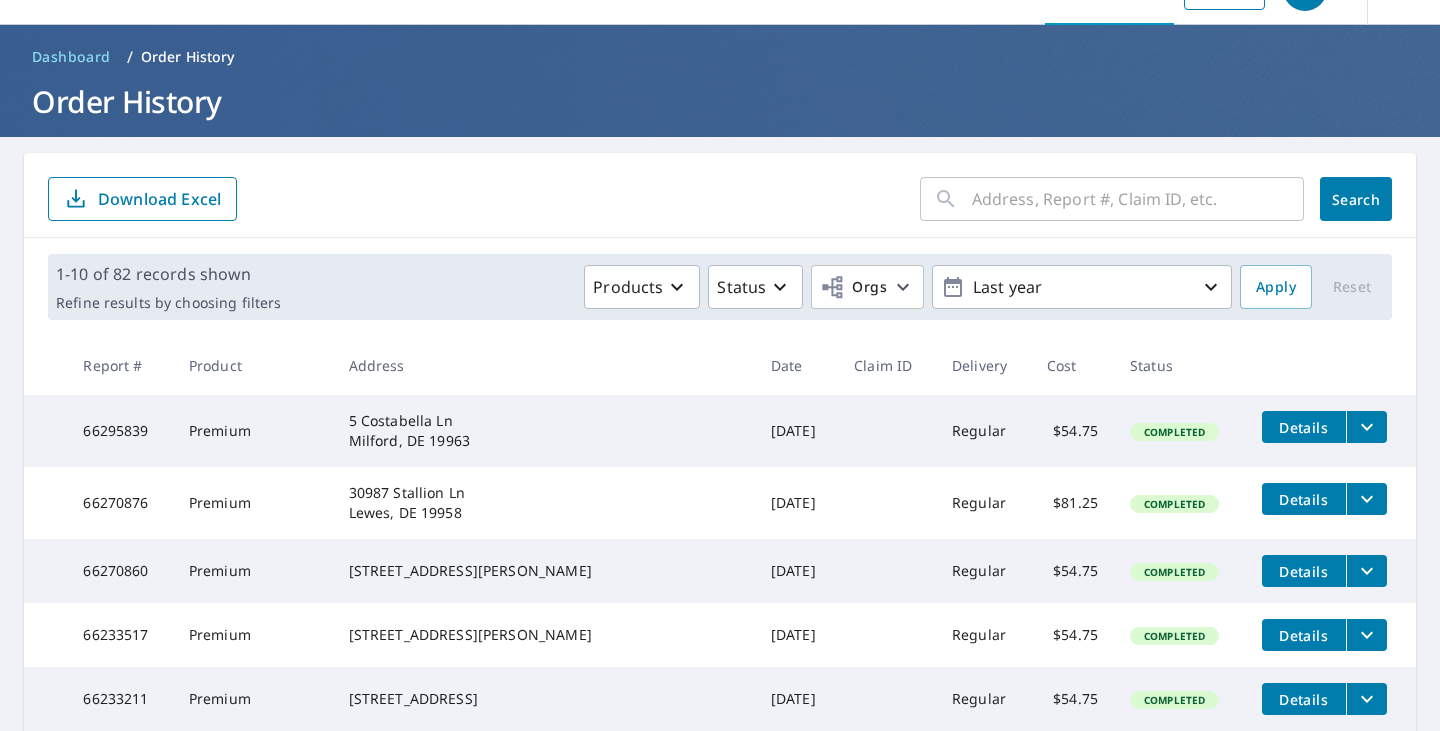 click at bounding box center [1138, 199] 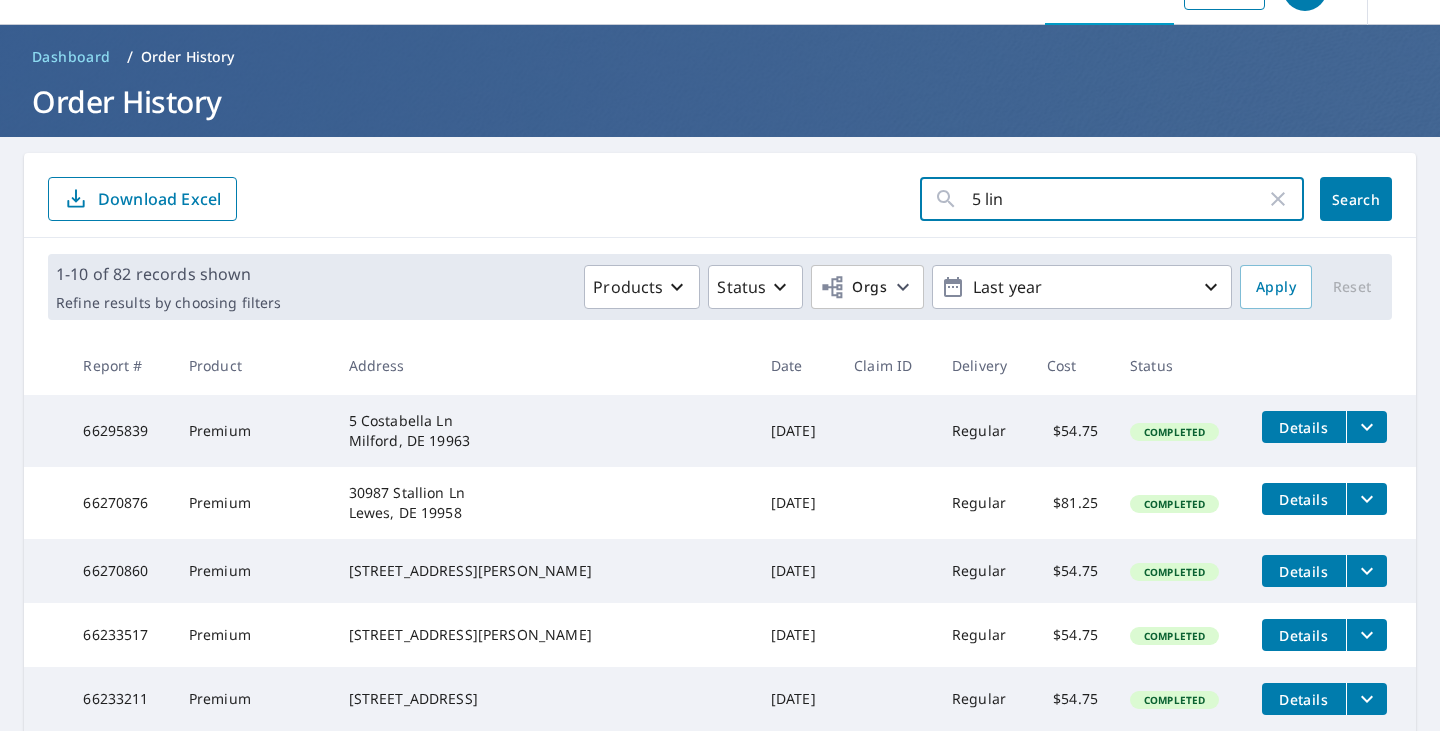 type on "5 linstone lane" 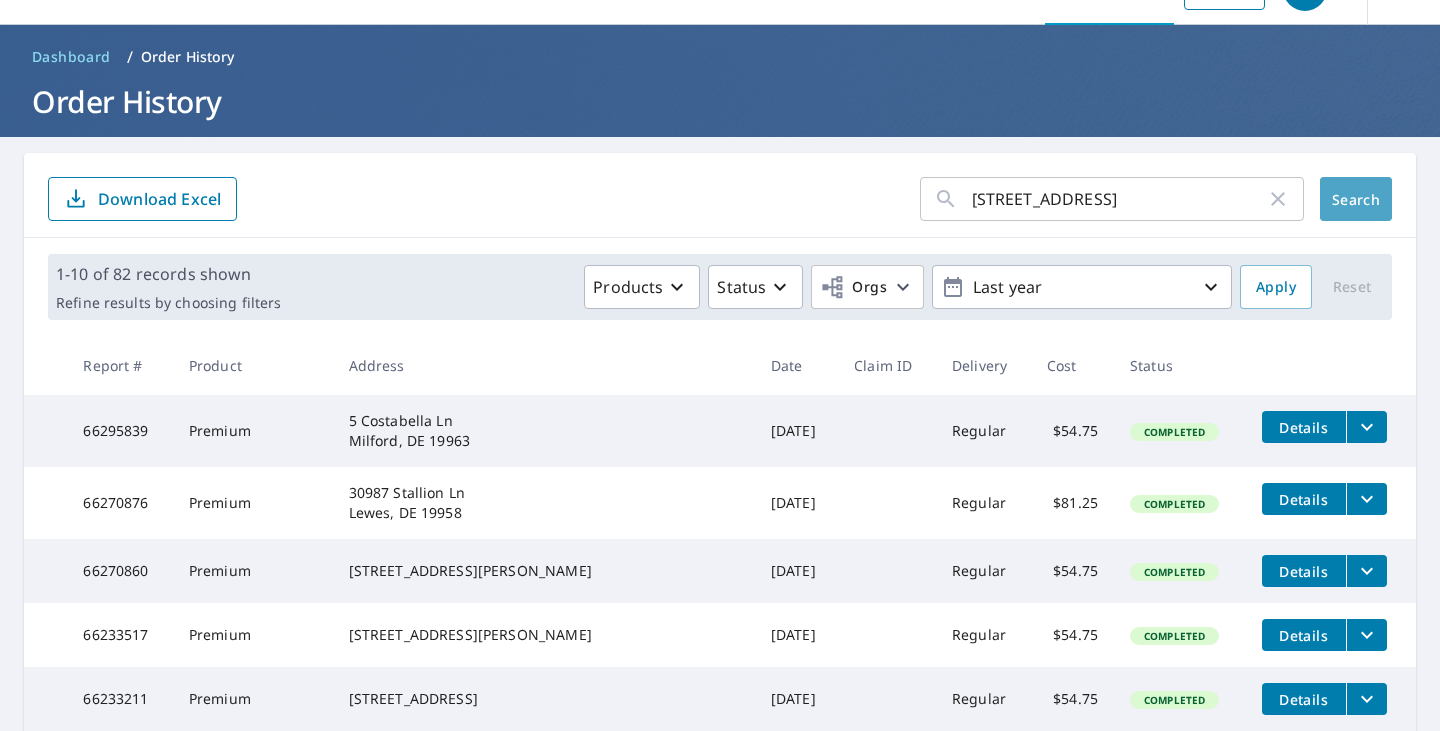 click on "Search" at bounding box center (1356, 199) 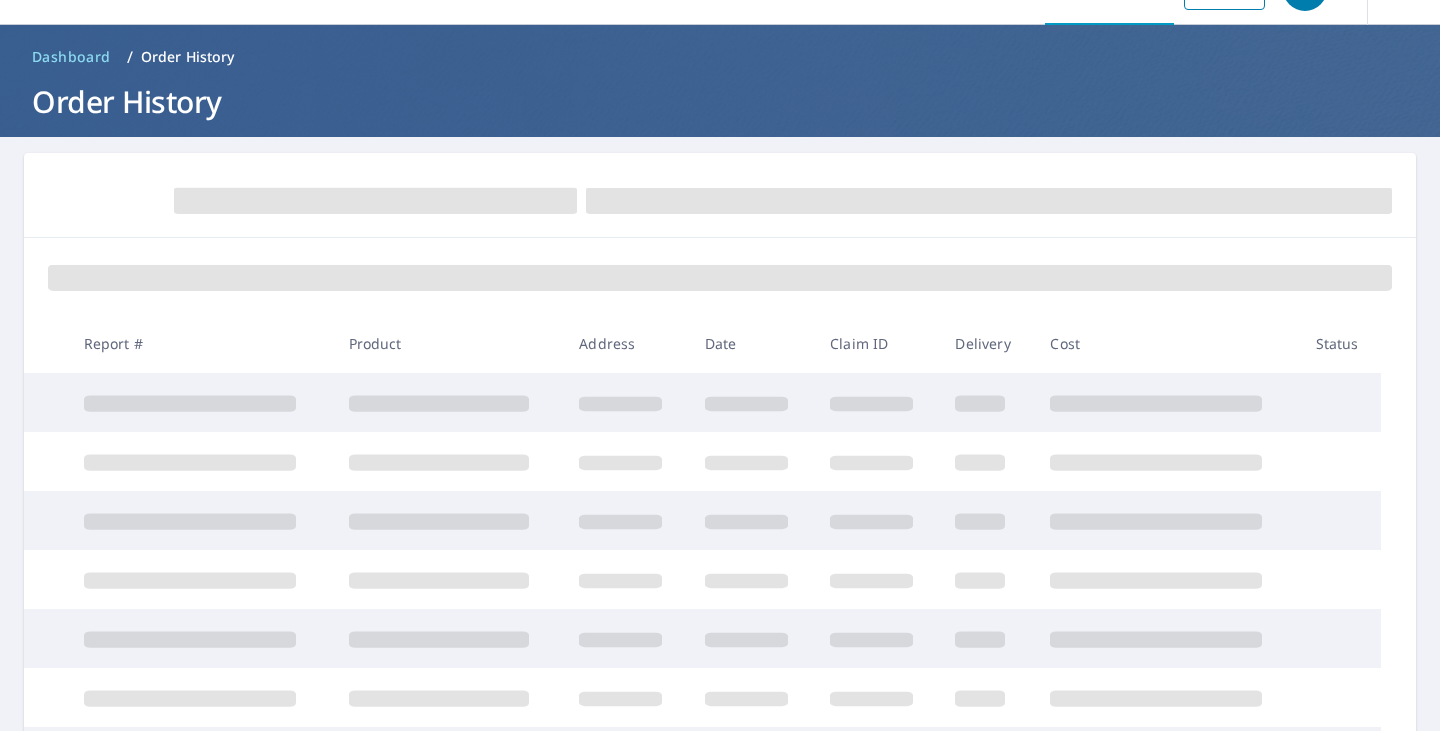 scroll, scrollTop: 0, scrollLeft: 0, axis: both 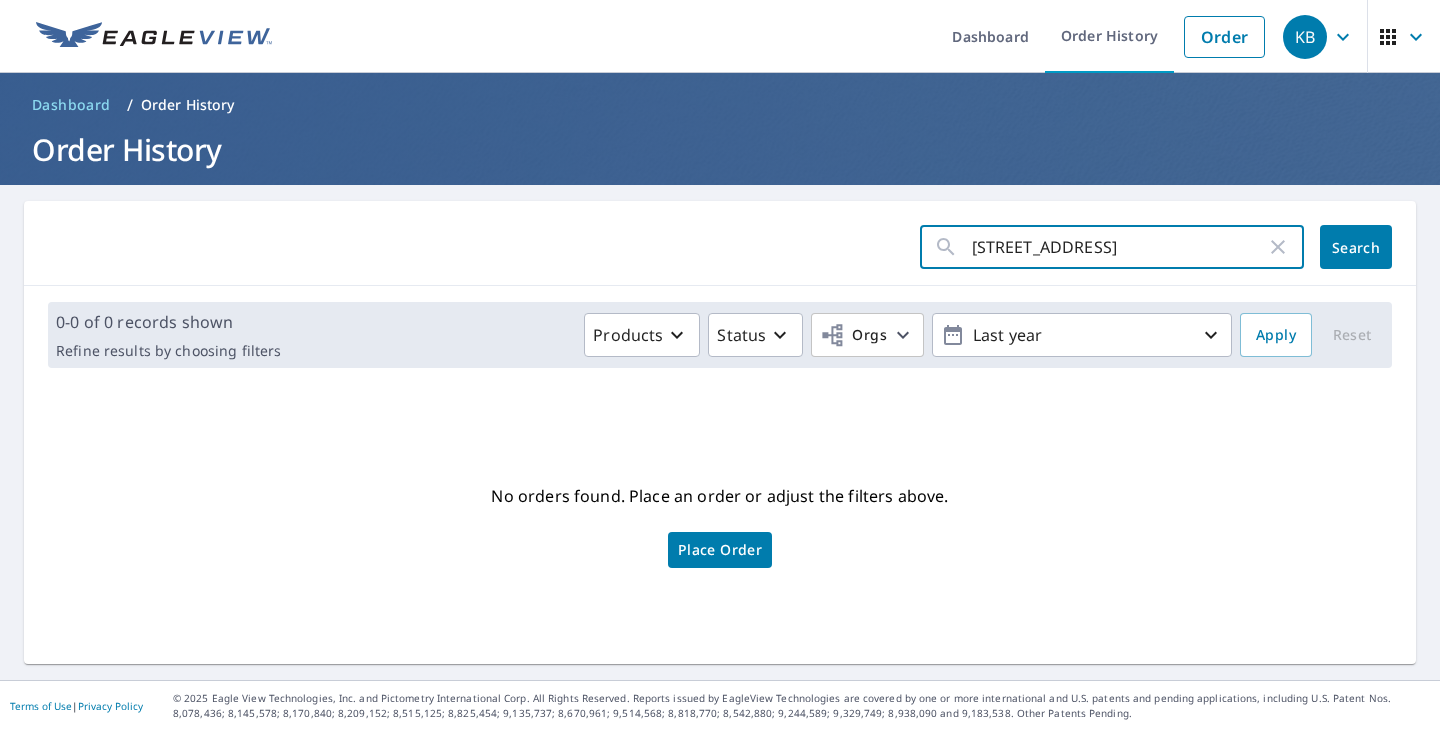 click on "5 linstone lane" at bounding box center [1119, 247] 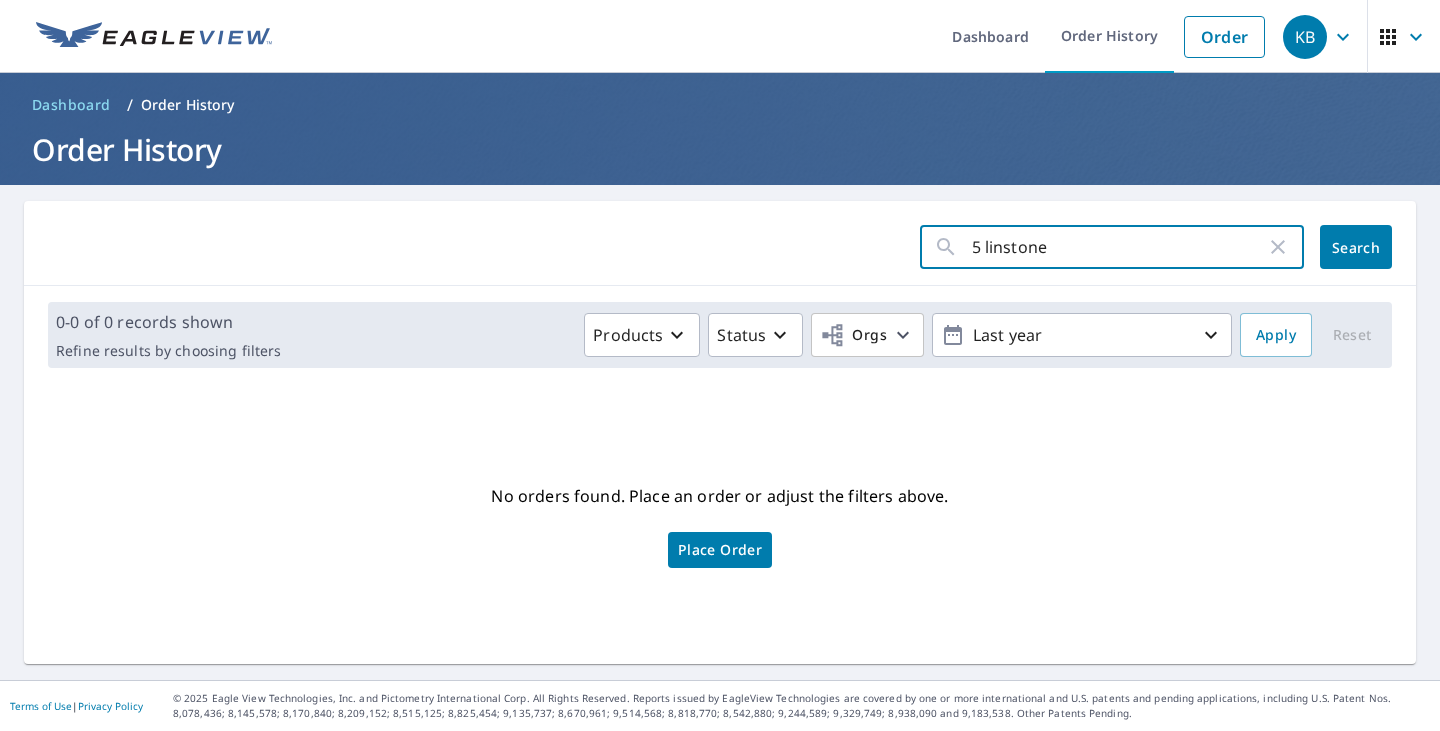 click on "Search" 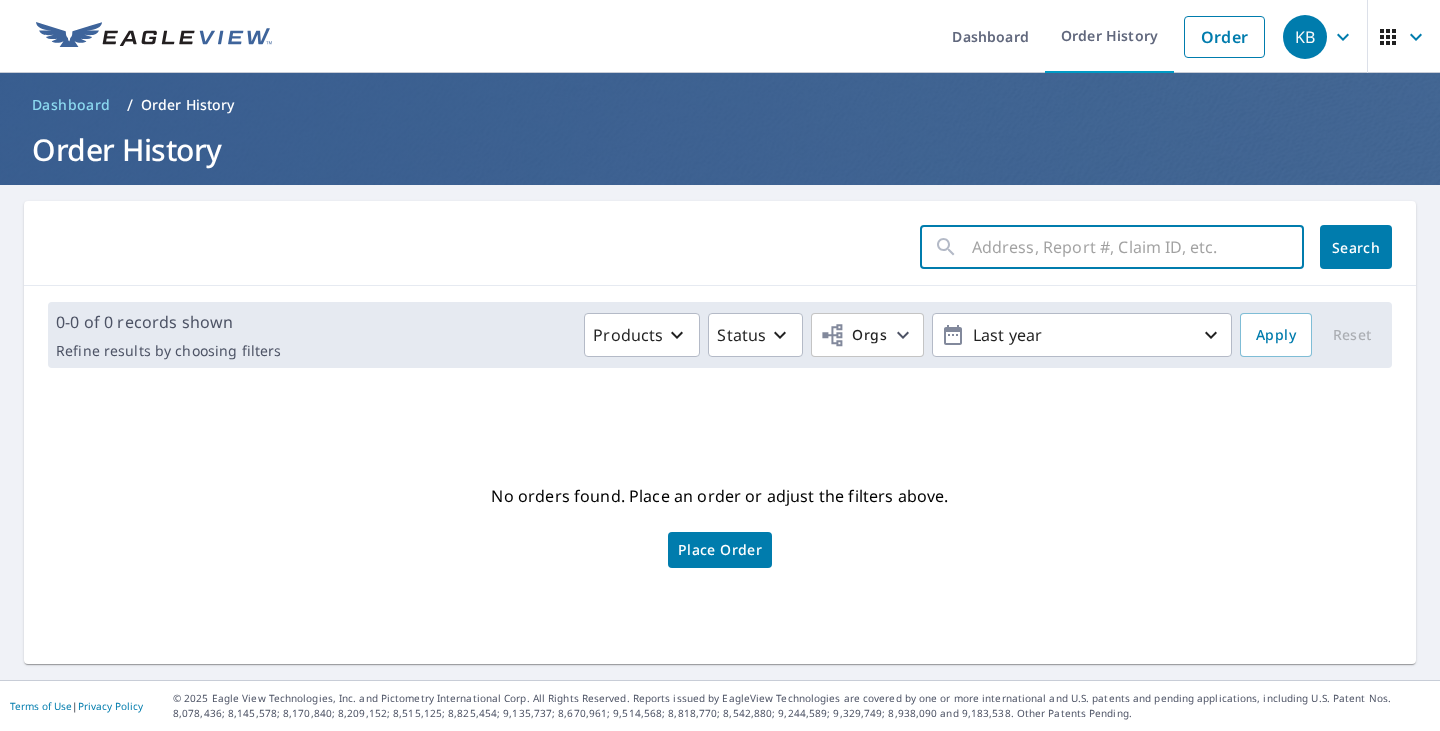 type 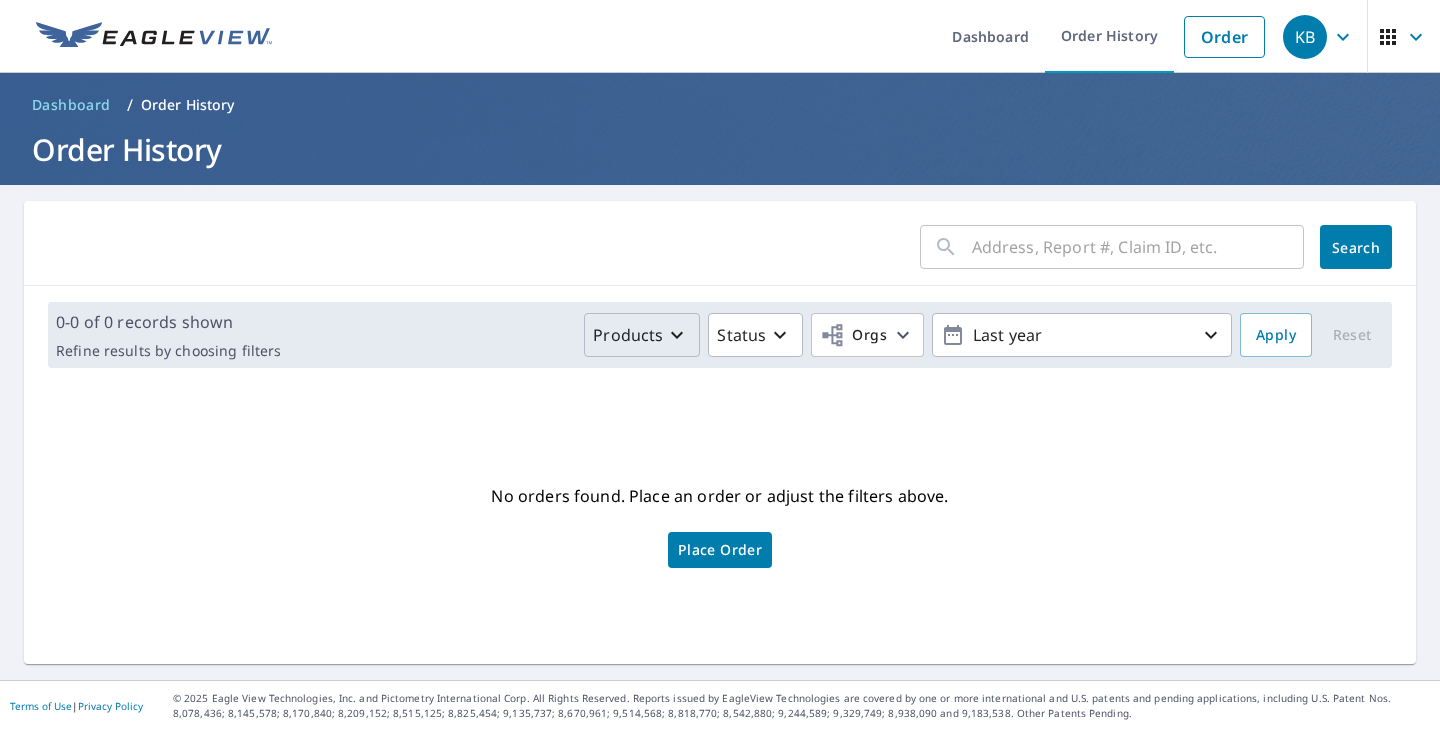 click on "Products" at bounding box center [628, 335] 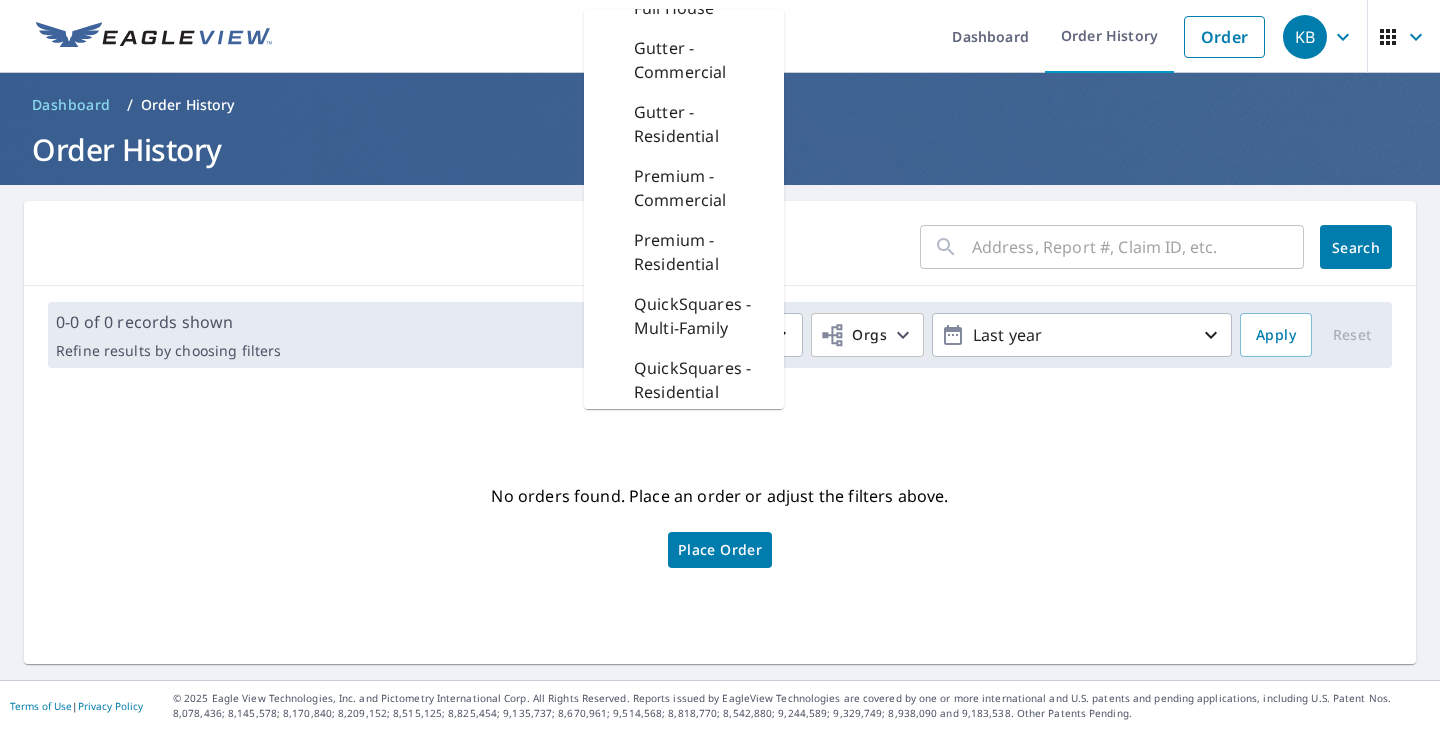 scroll, scrollTop: 519, scrollLeft: 0, axis: vertical 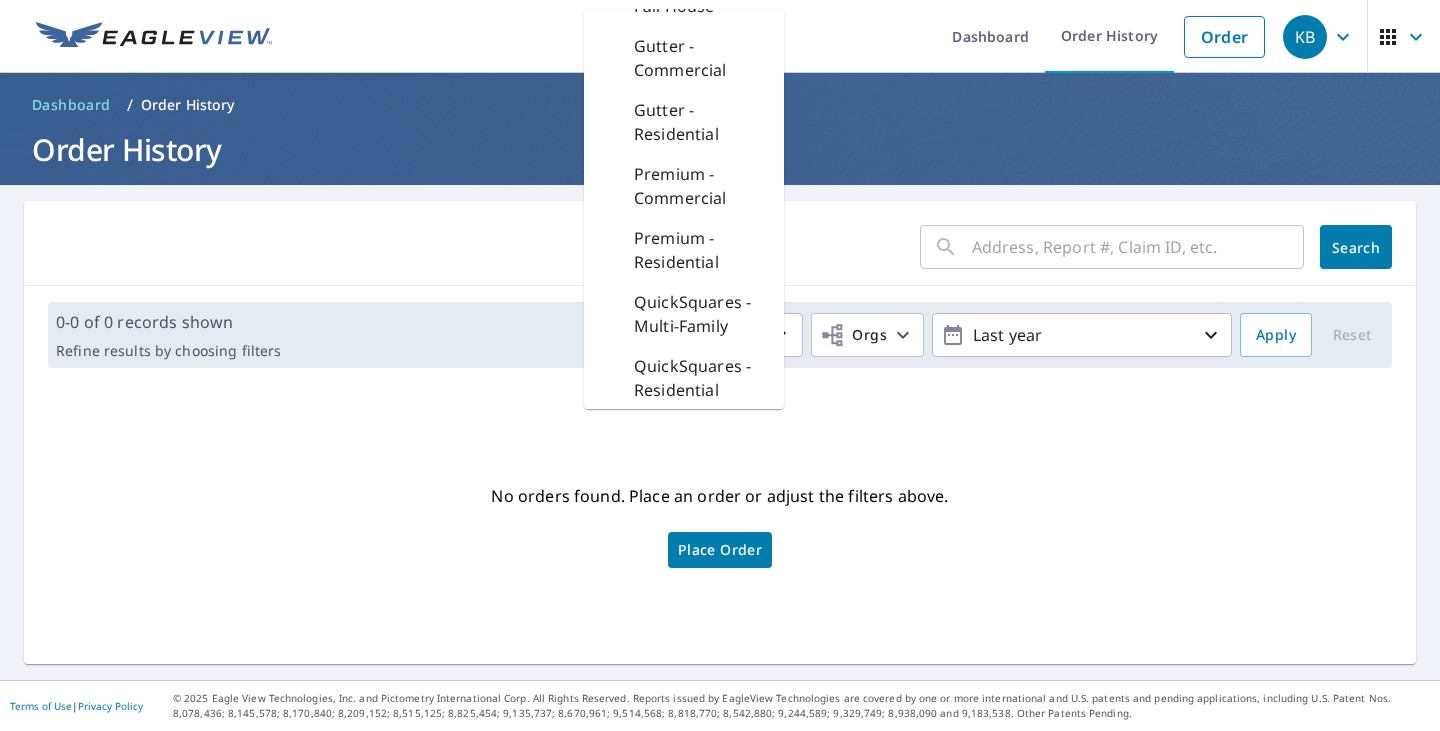 click on "Premium - Commercial" at bounding box center [701, 186] 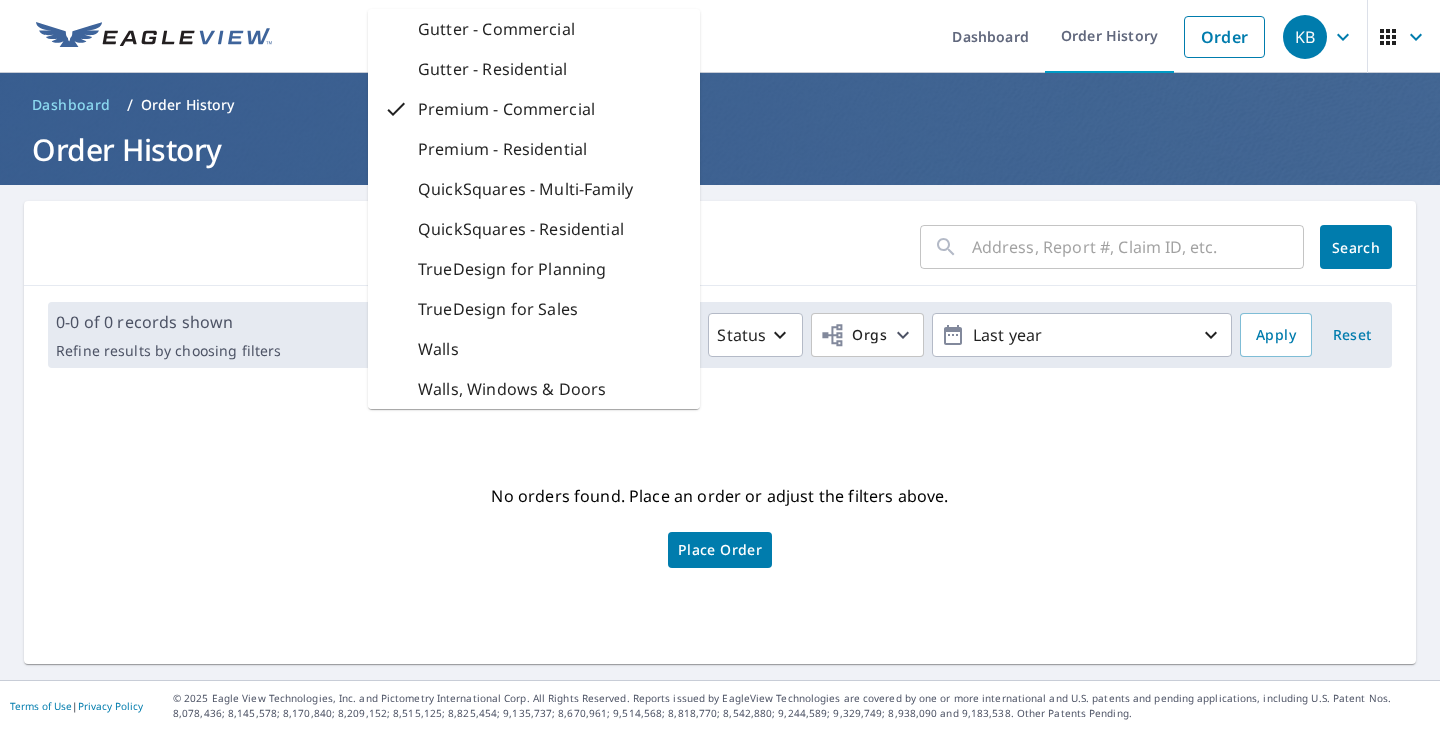 scroll, scrollTop: 344, scrollLeft: 0, axis: vertical 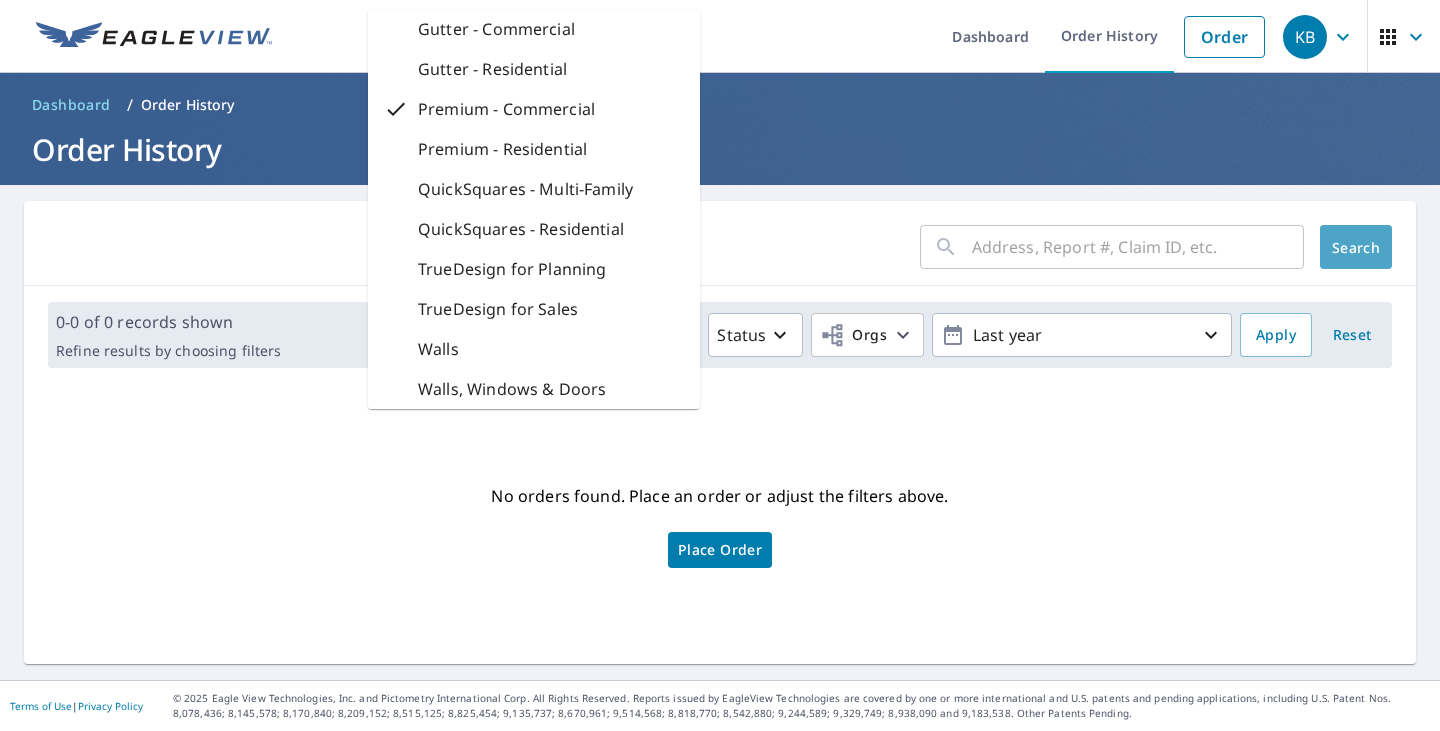 click on "Search" 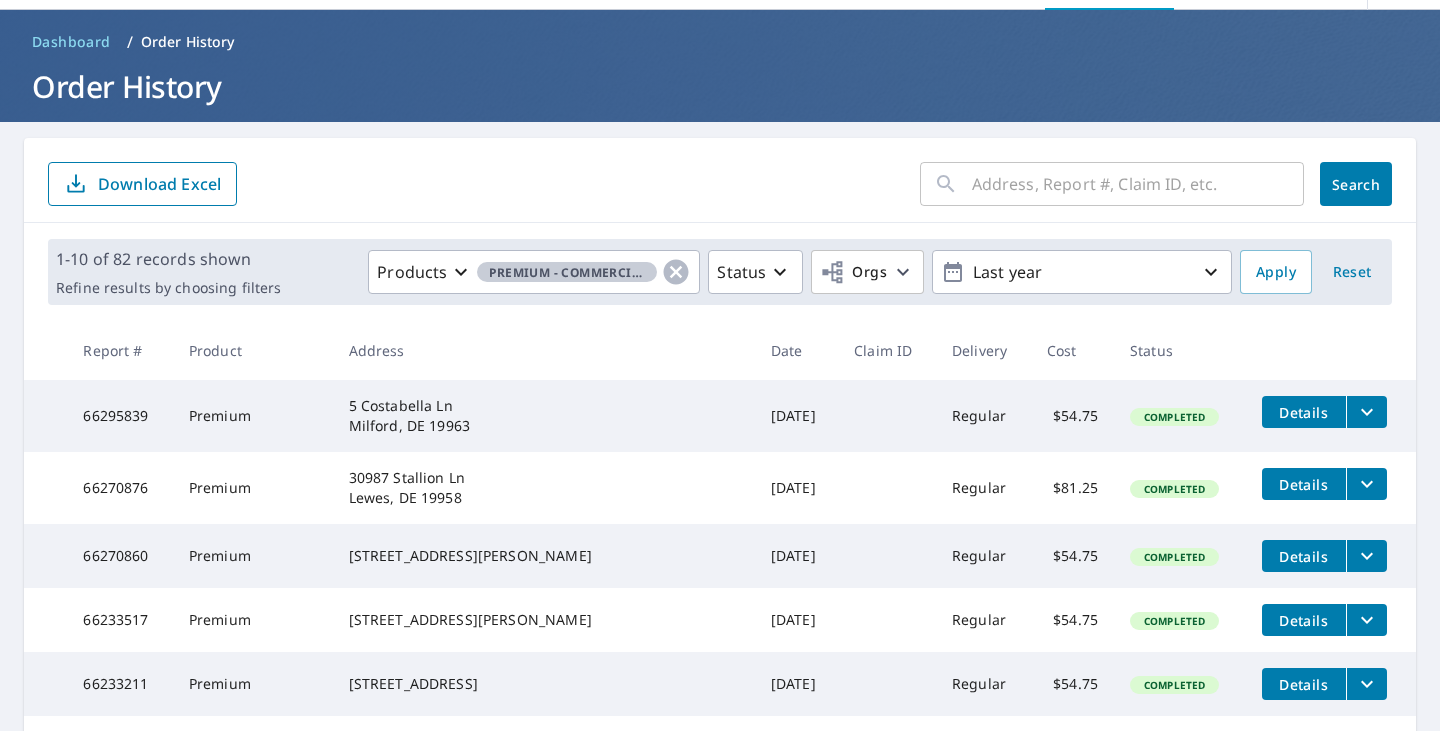 scroll, scrollTop: 64, scrollLeft: 0, axis: vertical 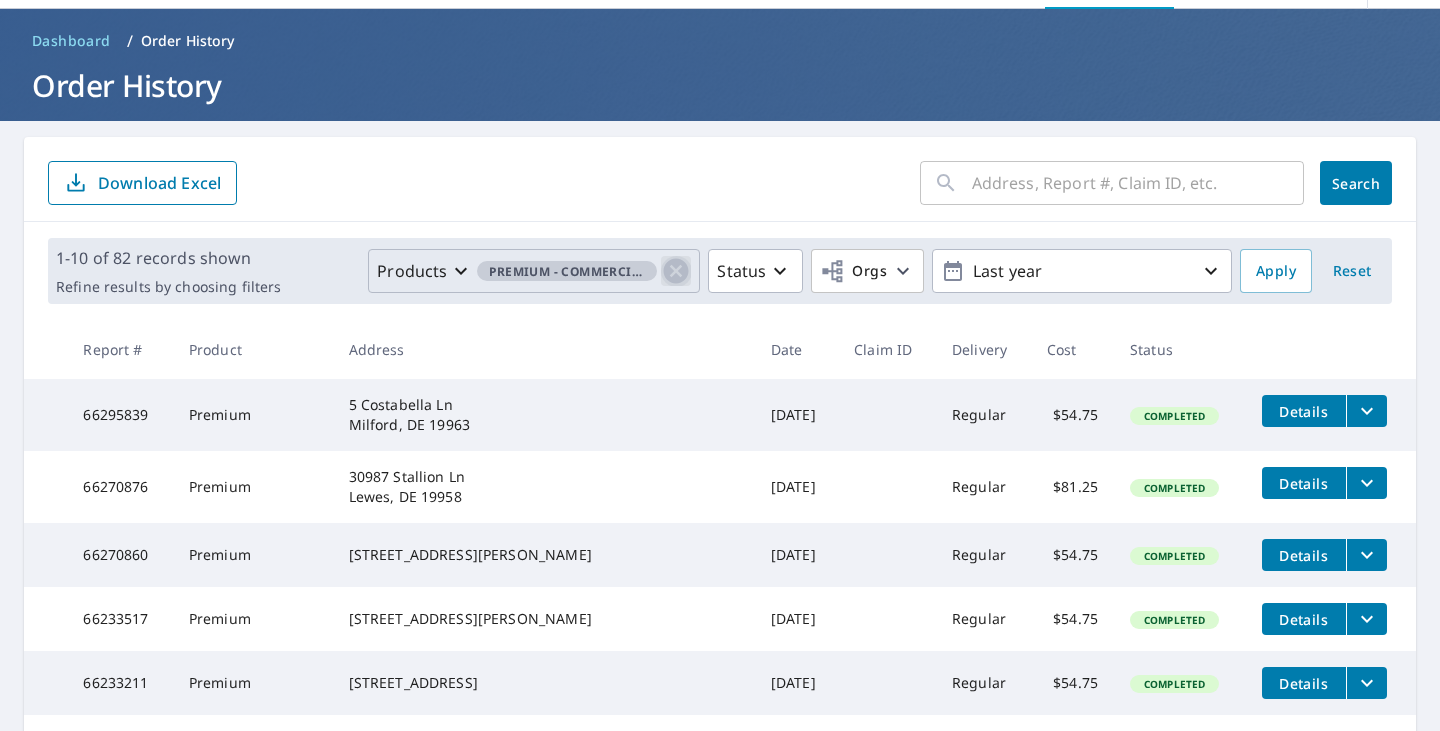 click 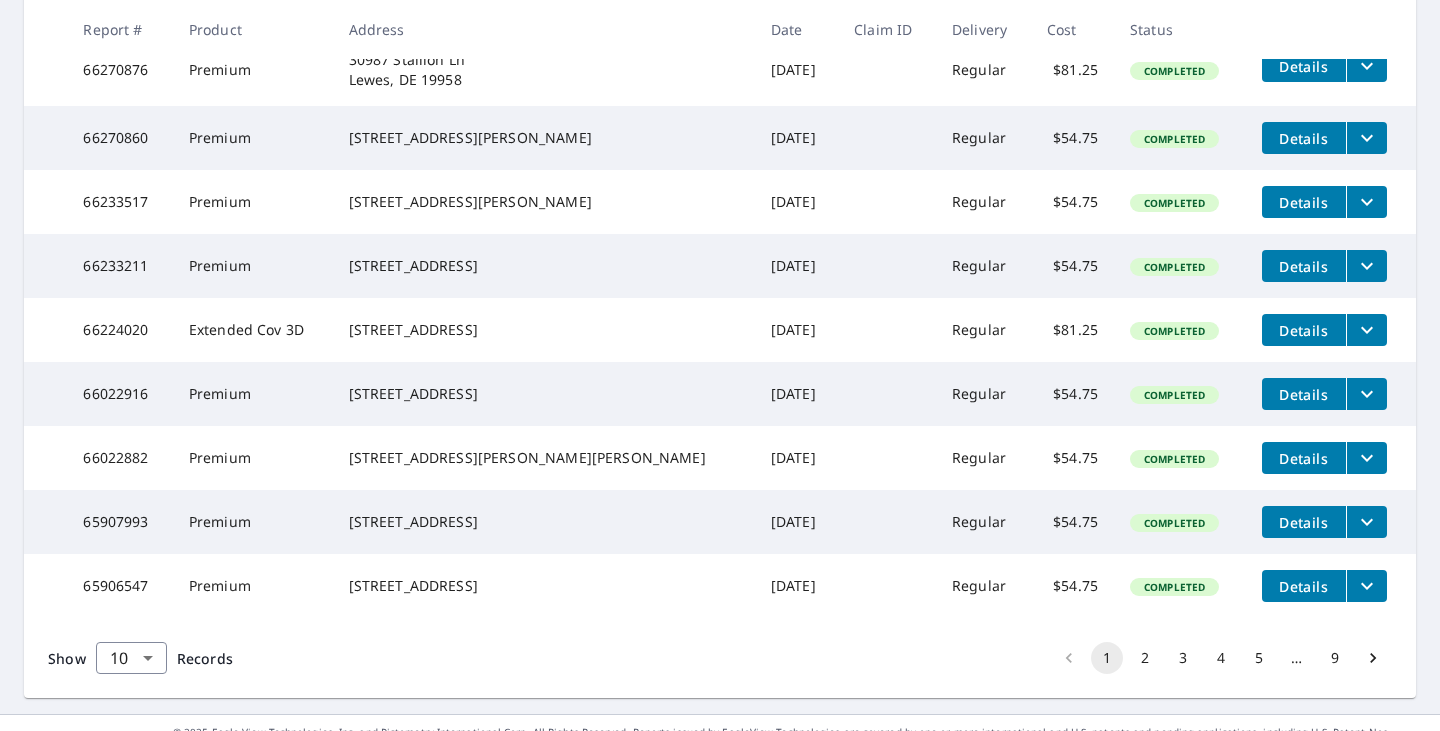scroll, scrollTop: 578, scrollLeft: 0, axis: vertical 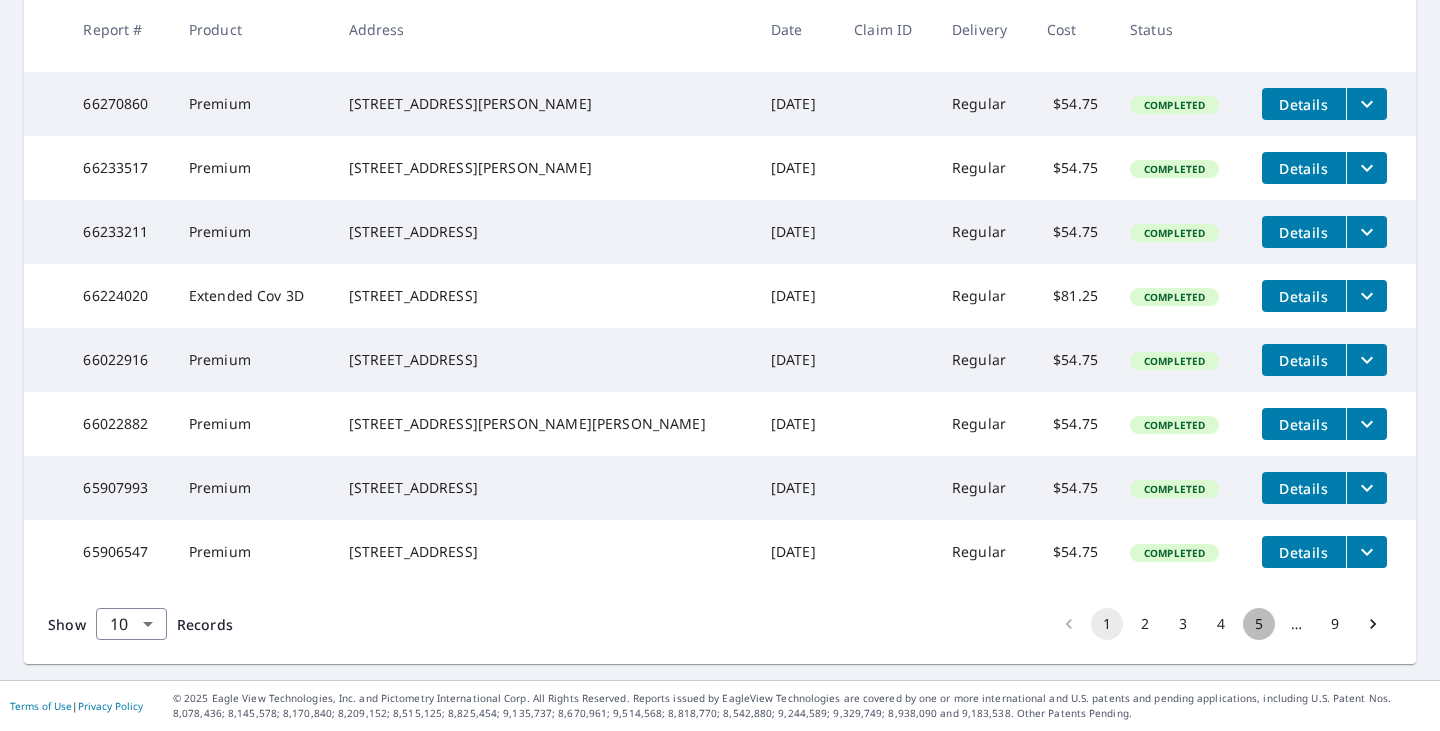 click on "5" at bounding box center (1259, 624) 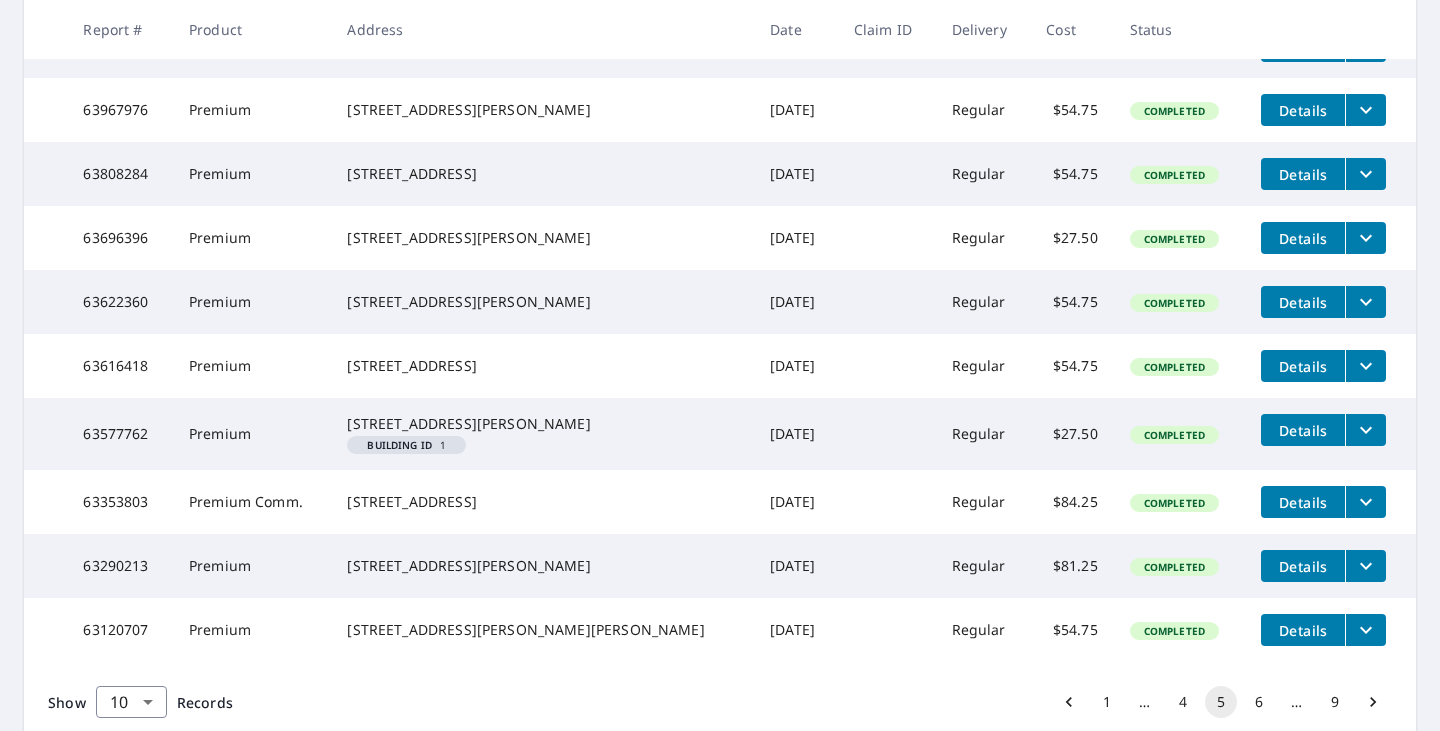 scroll, scrollTop: 598, scrollLeft: 0, axis: vertical 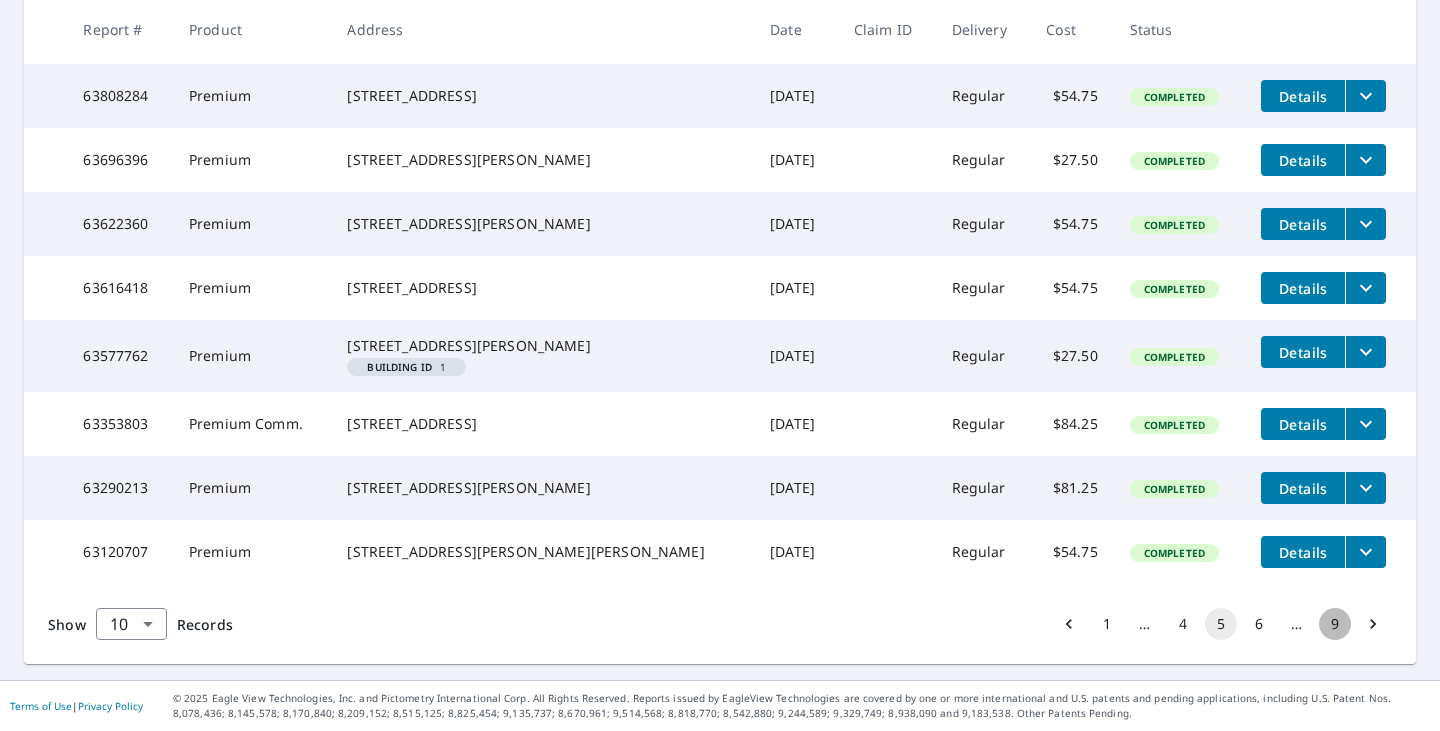 click on "9" at bounding box center [1335, 624] 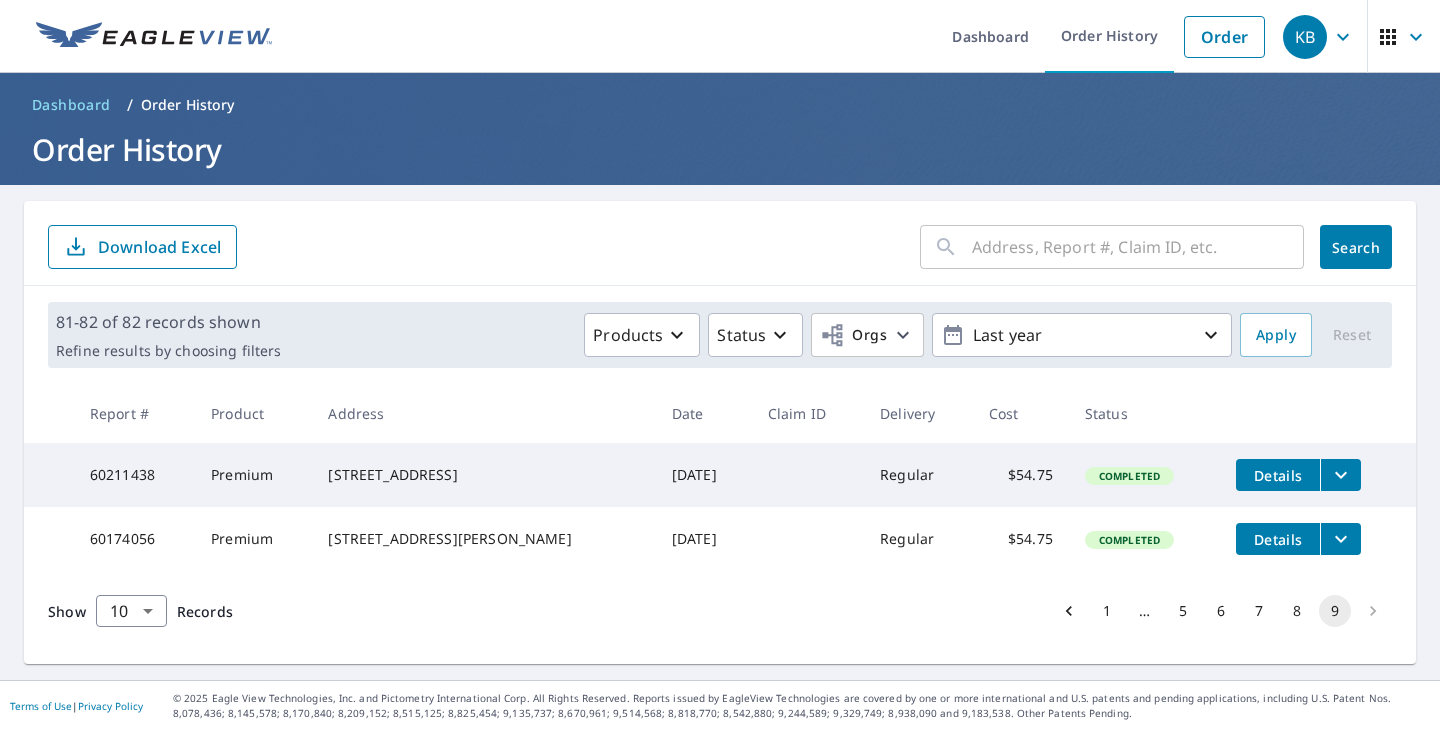 scroll, scrollTop: 2, scrollLeft: 0, axis: vertical 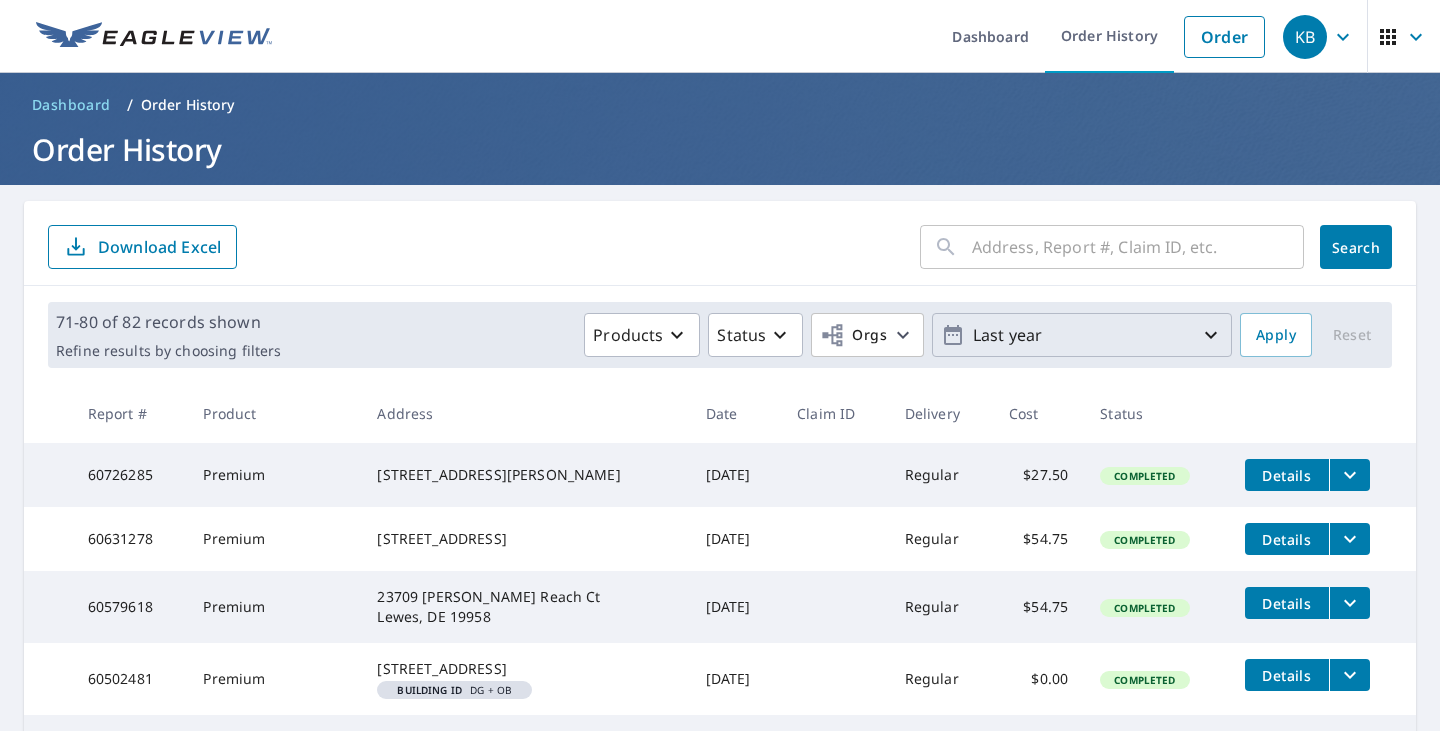 click 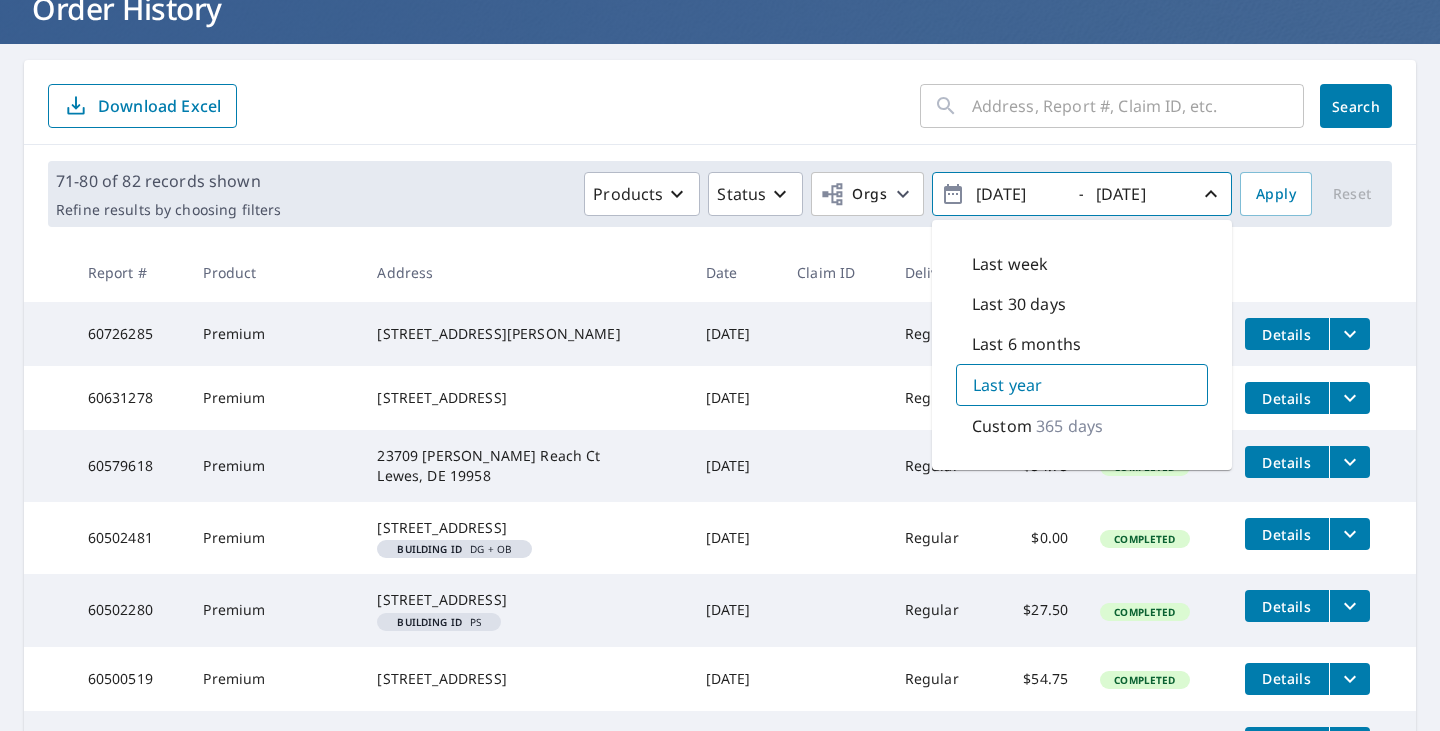 scroll, scrollTop: 143, scrollLeft: 0, axis: vertical 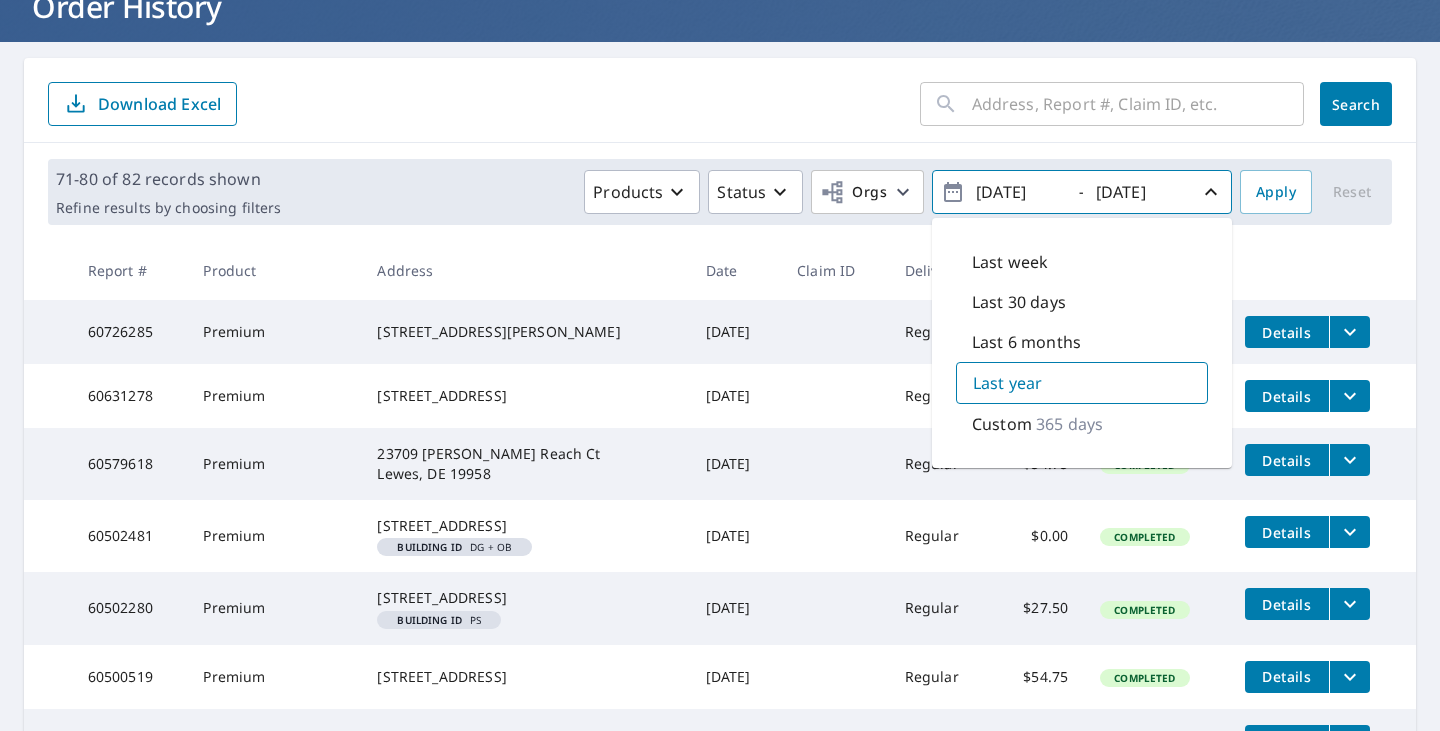 click on "Custom 365 days" at bounding box center [1082, 424] 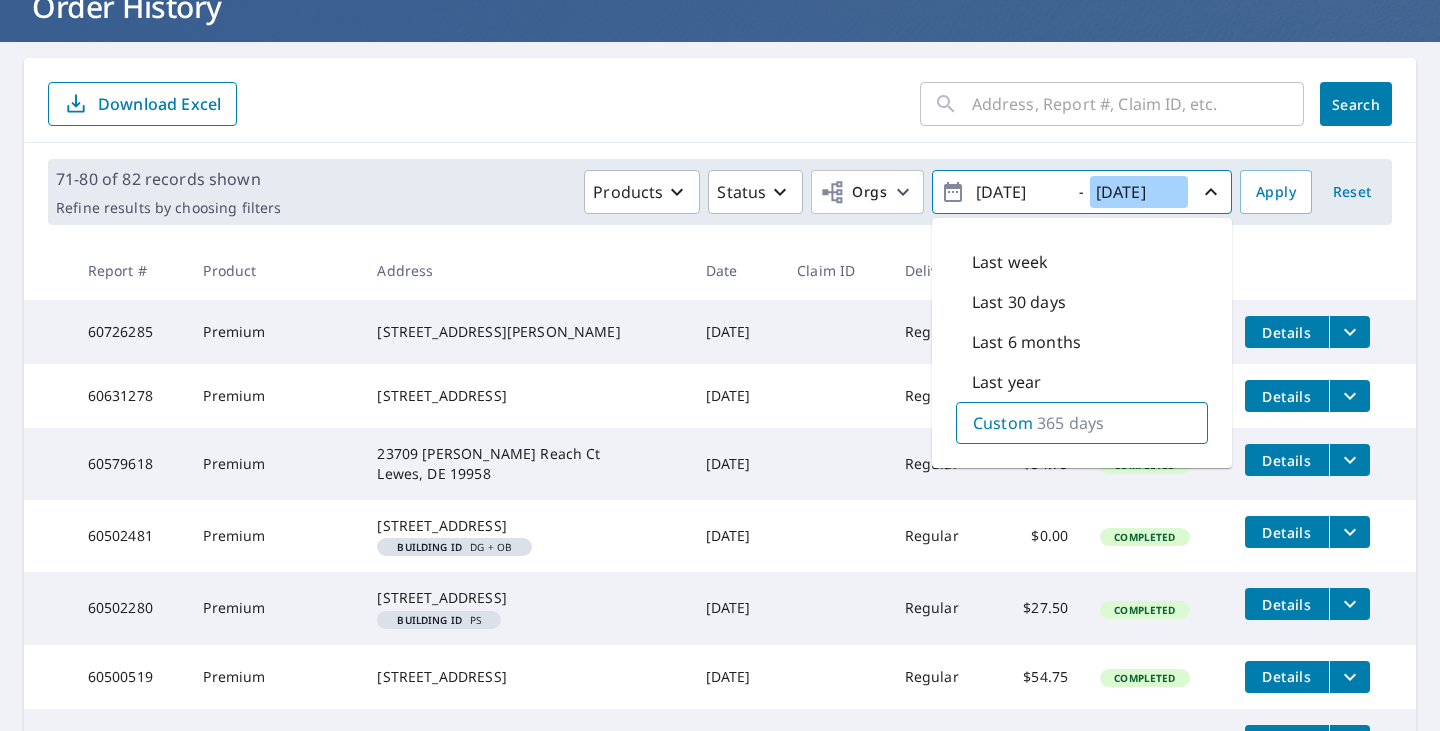 click on "2025/07/10" at bounding box center [1139, 192] 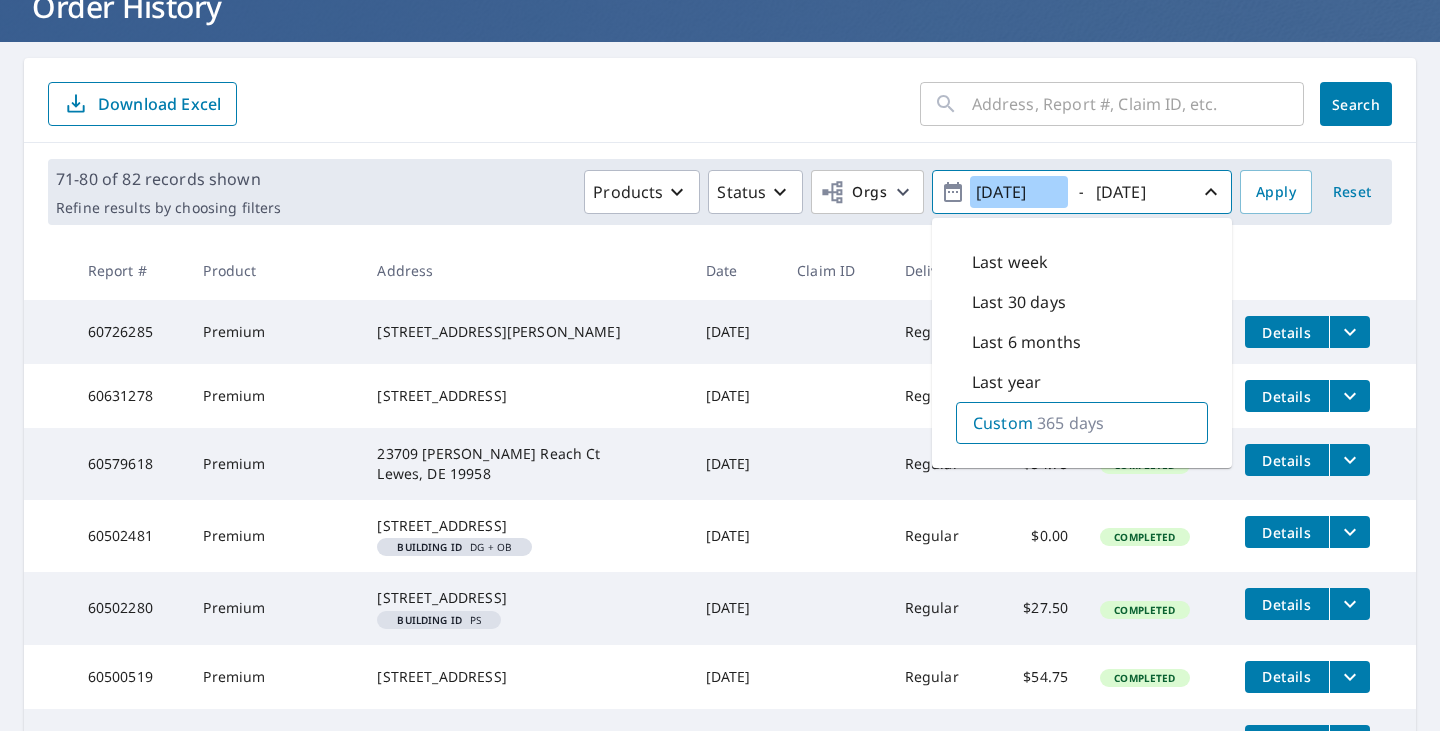 click on "2024/07/10" at bounding box center [1019, 192] 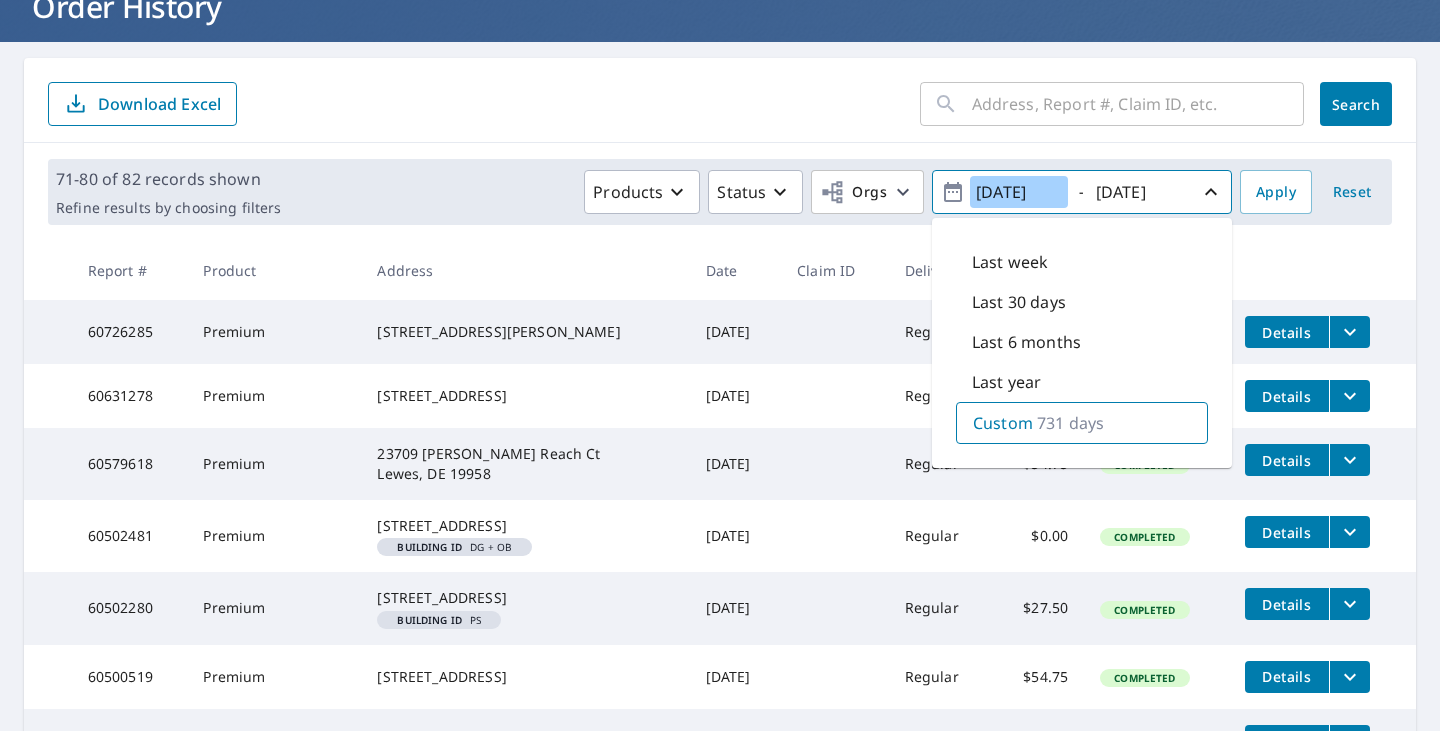 type on "2023/07/10" 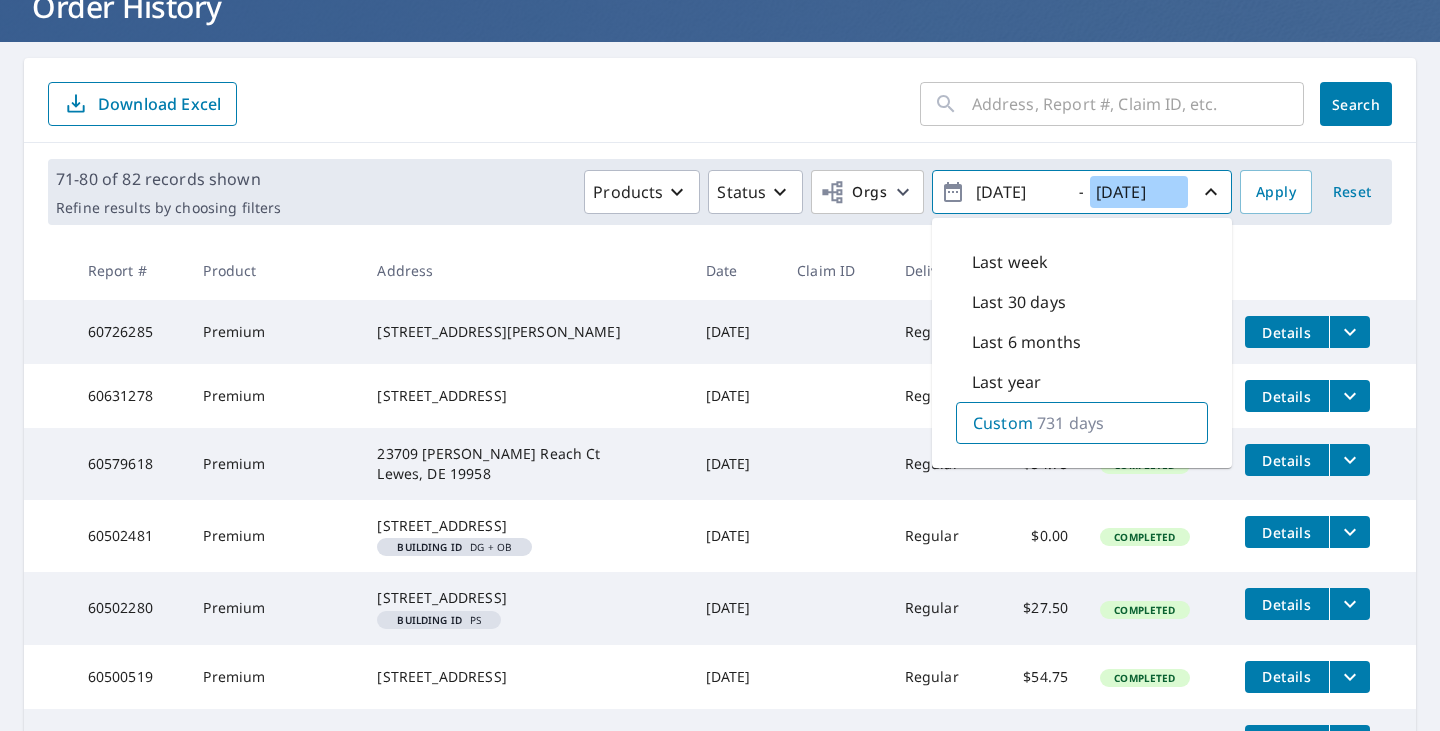 click on "2025/07/10" at bounding box center [1139, 192] 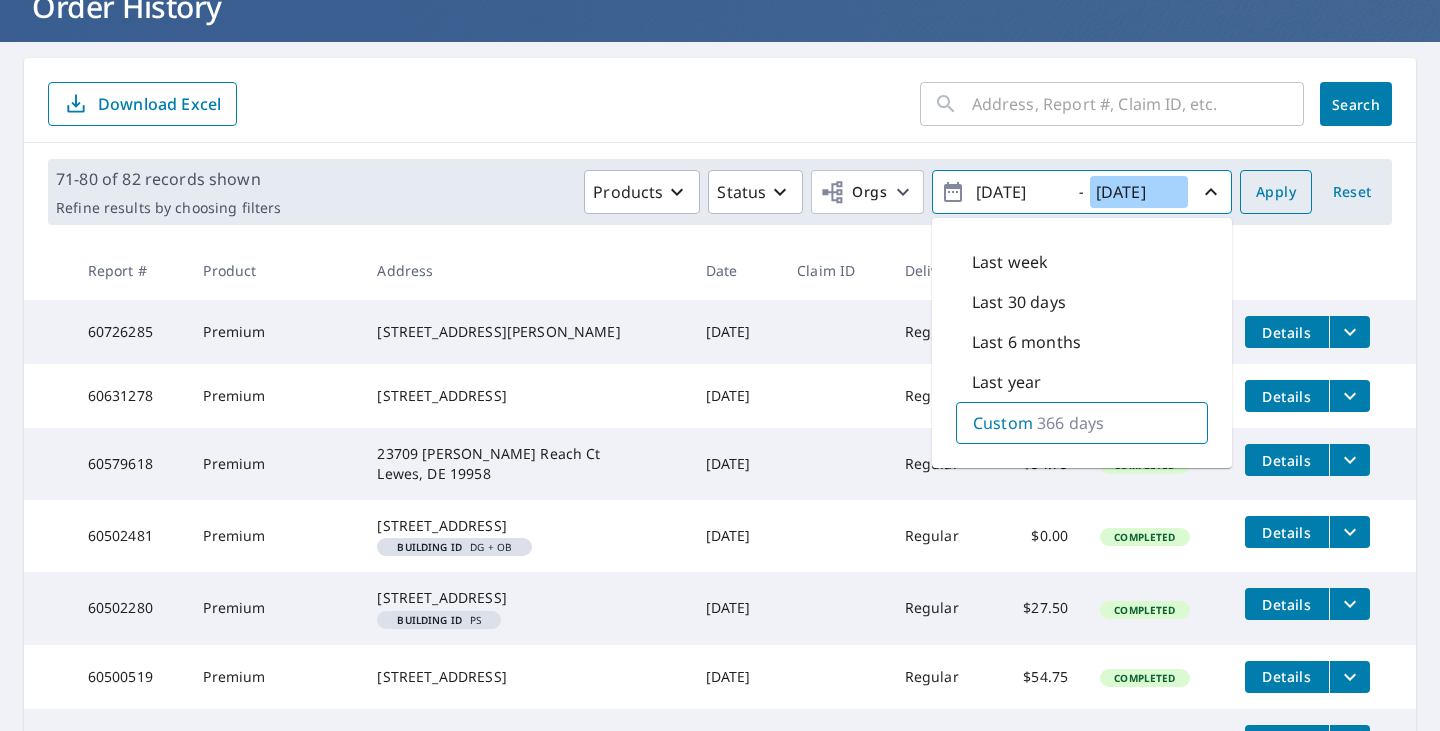 type on "2024/07/10" 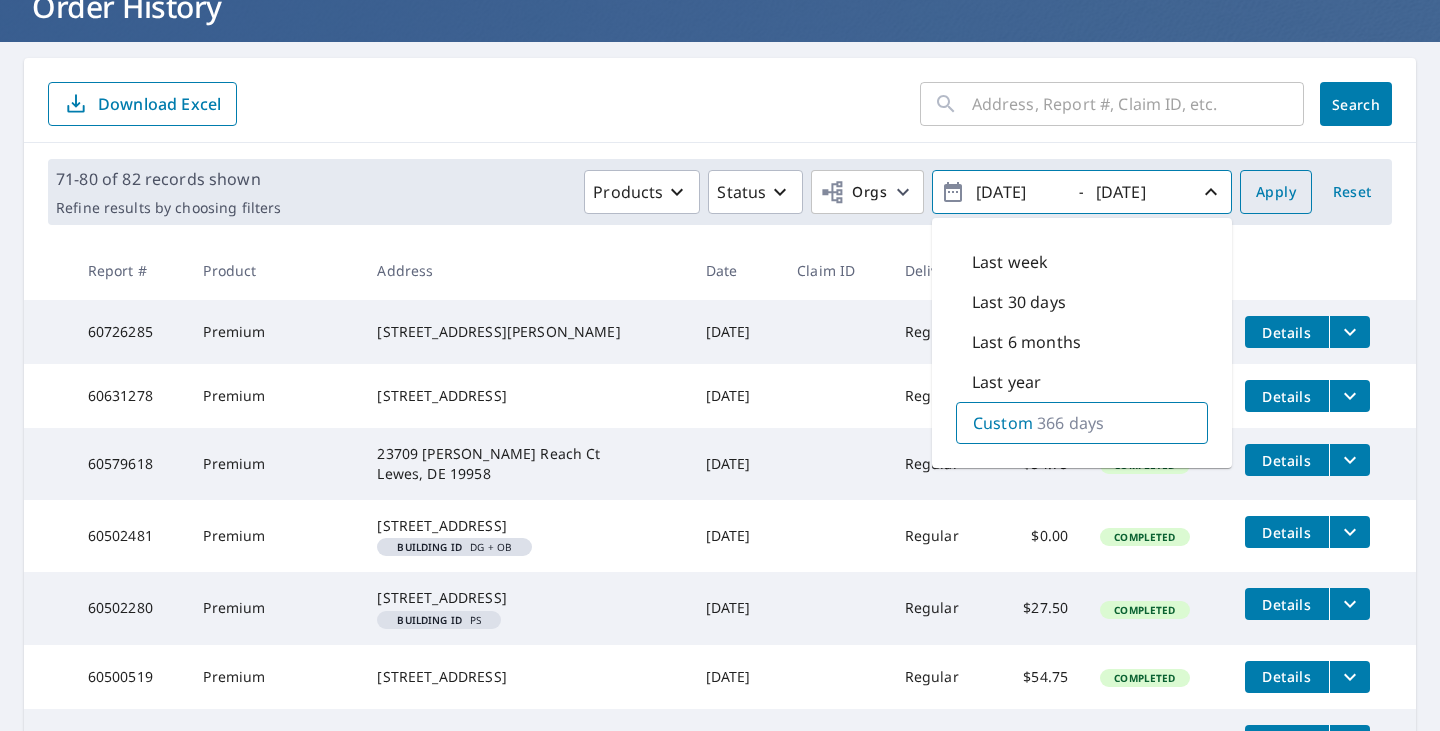 click on "Apply" at bounding box center (1276, 192) 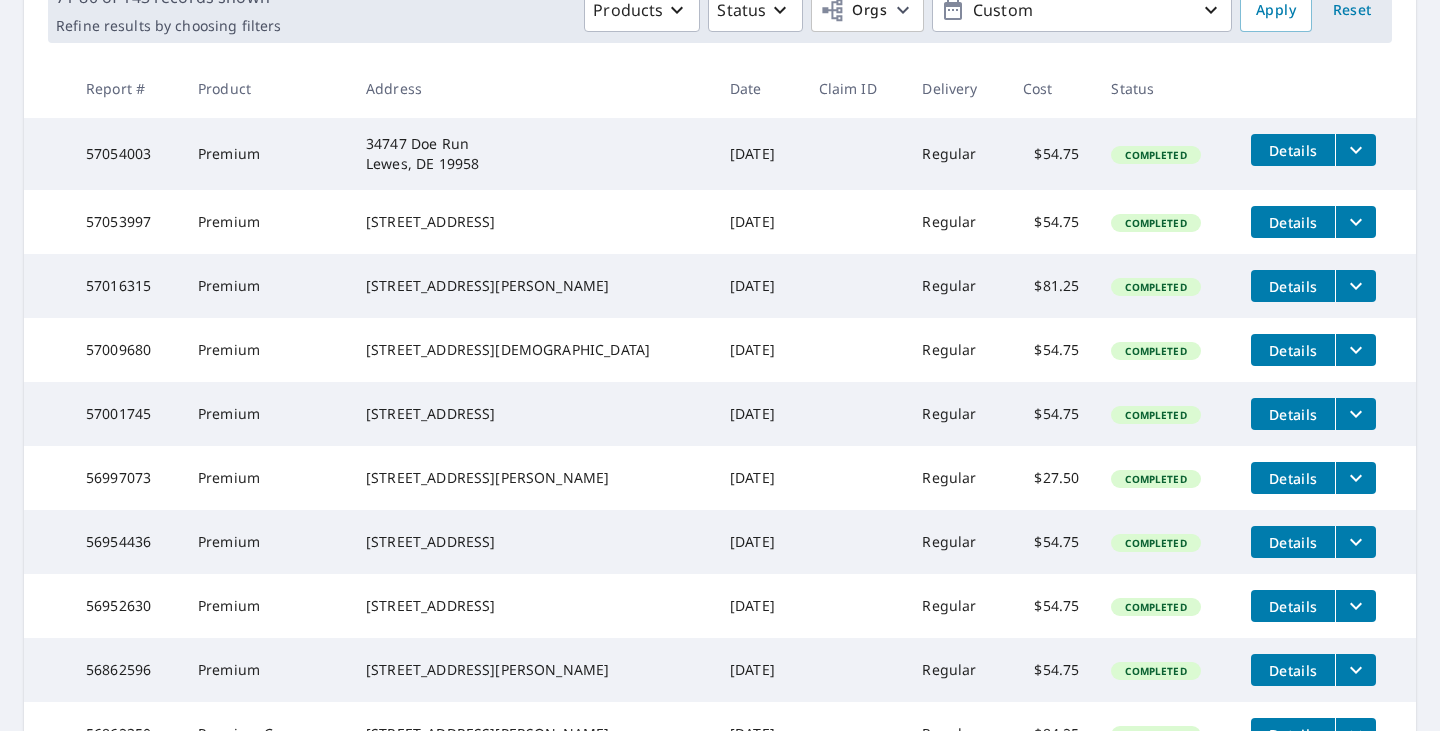 scroll, scrollTop: 578, scrollLeft: 0, axis: vertical 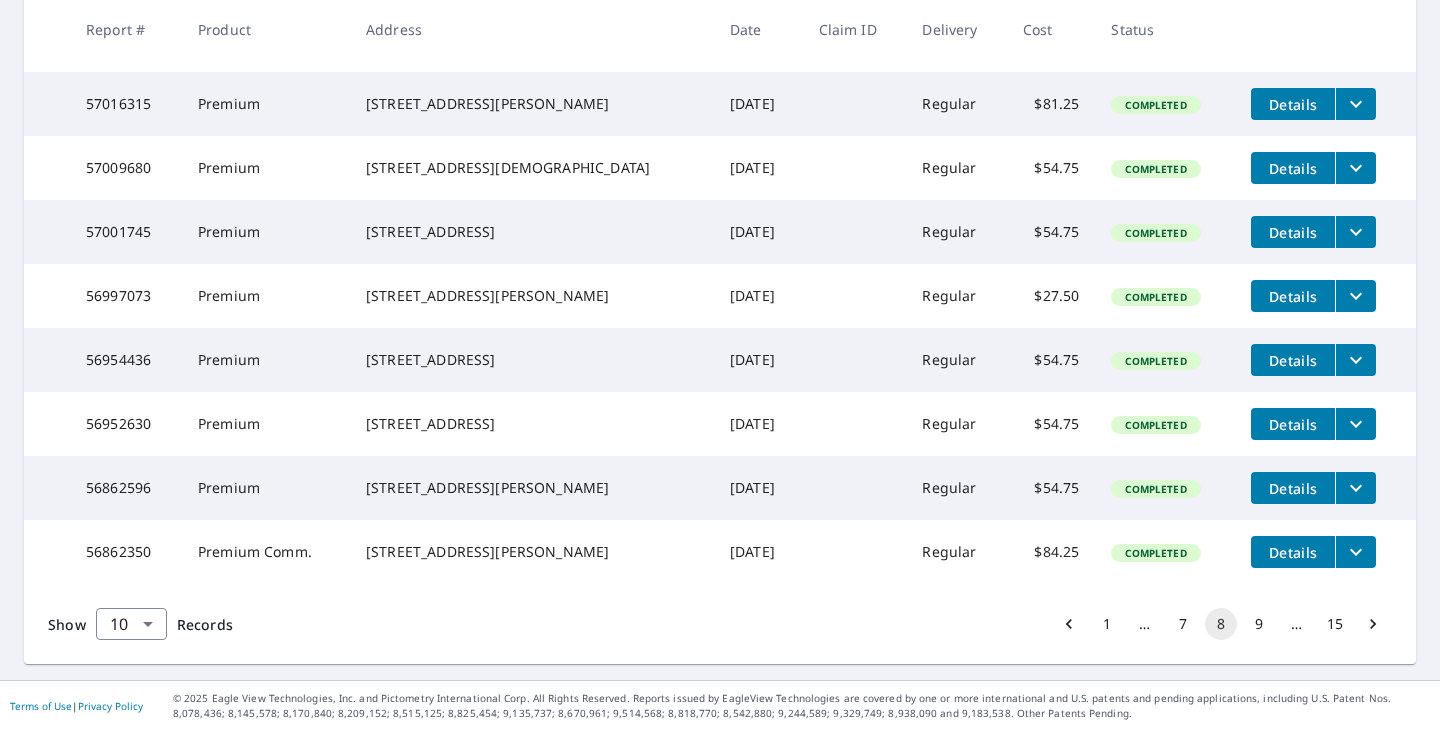 click on "15" at bounding box center (1335, 624) 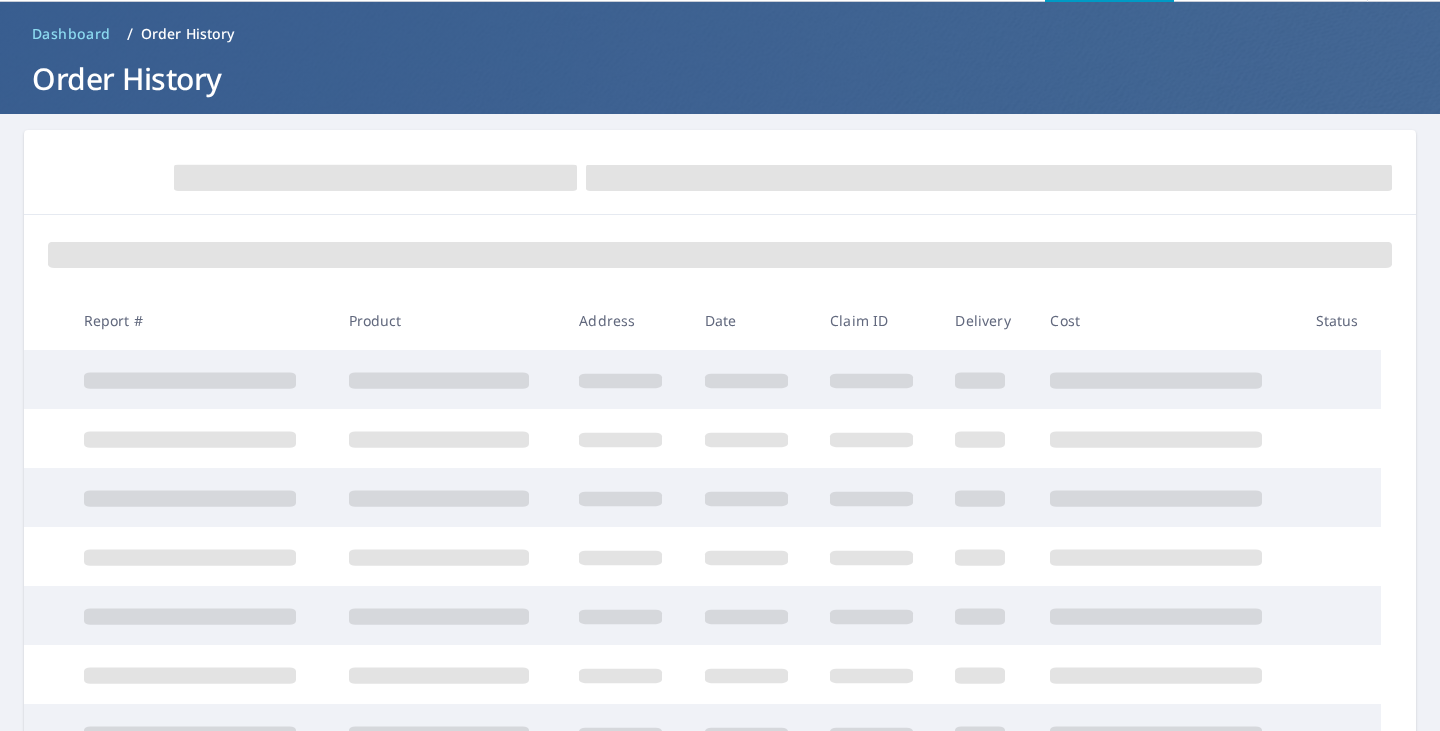 scroll, scrollTop: 0, scrollLeft: 0, axis: both 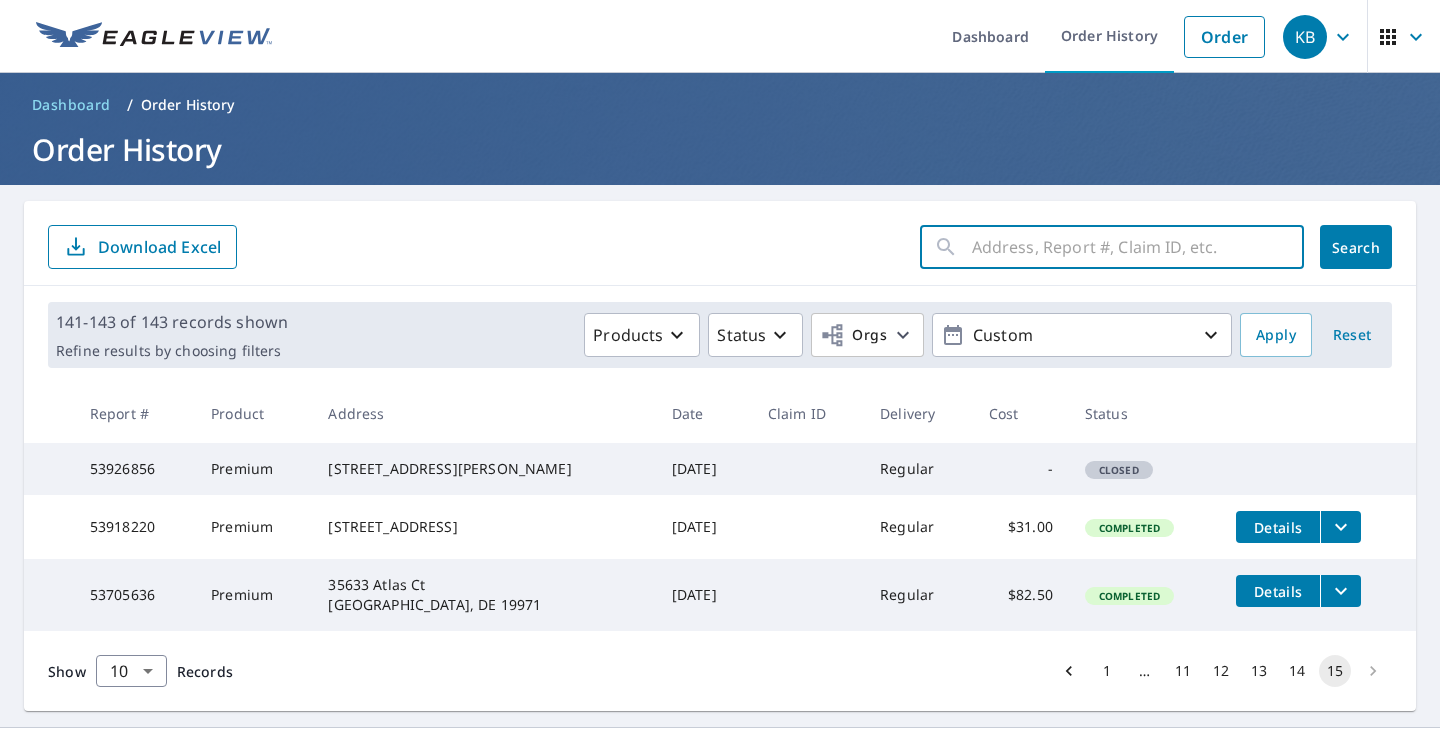 click at bounding box center [1138, 247] 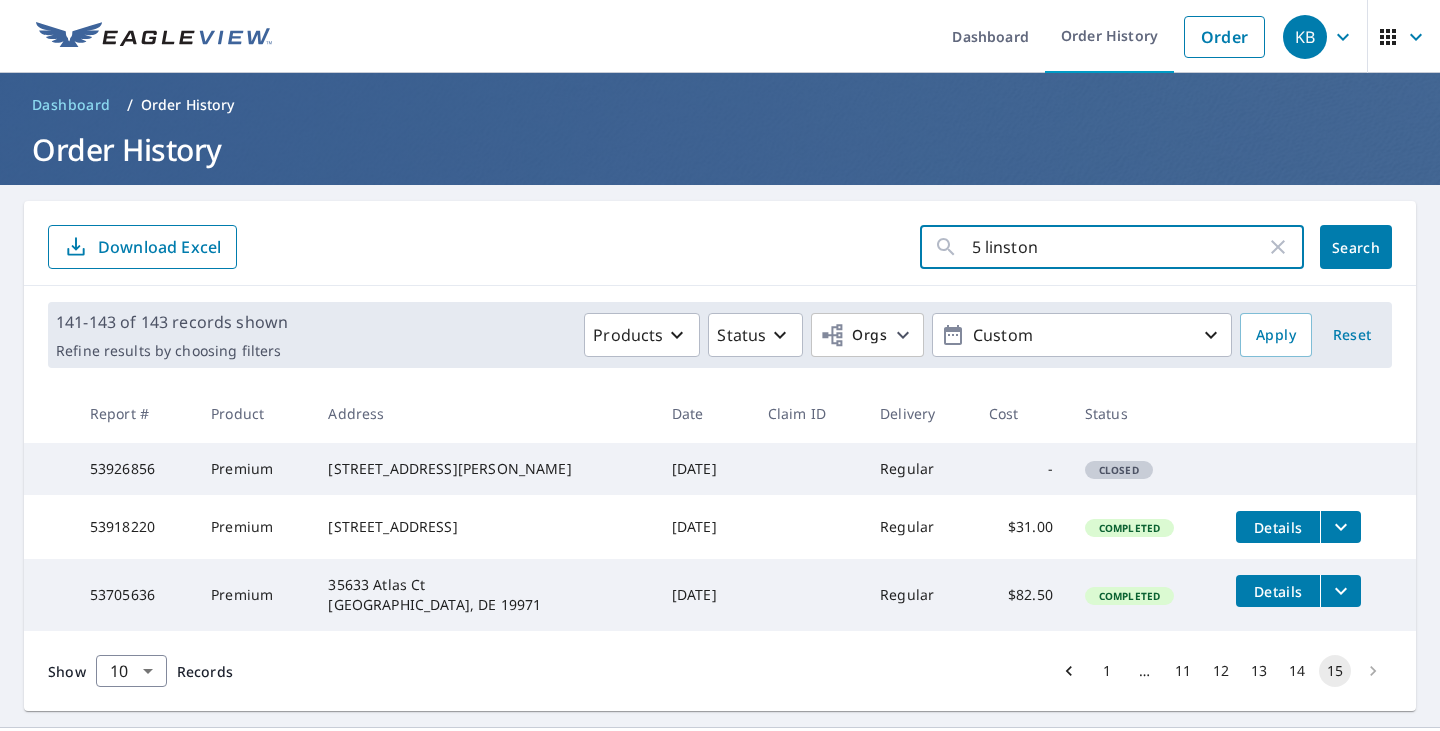 type on "5 linstone" 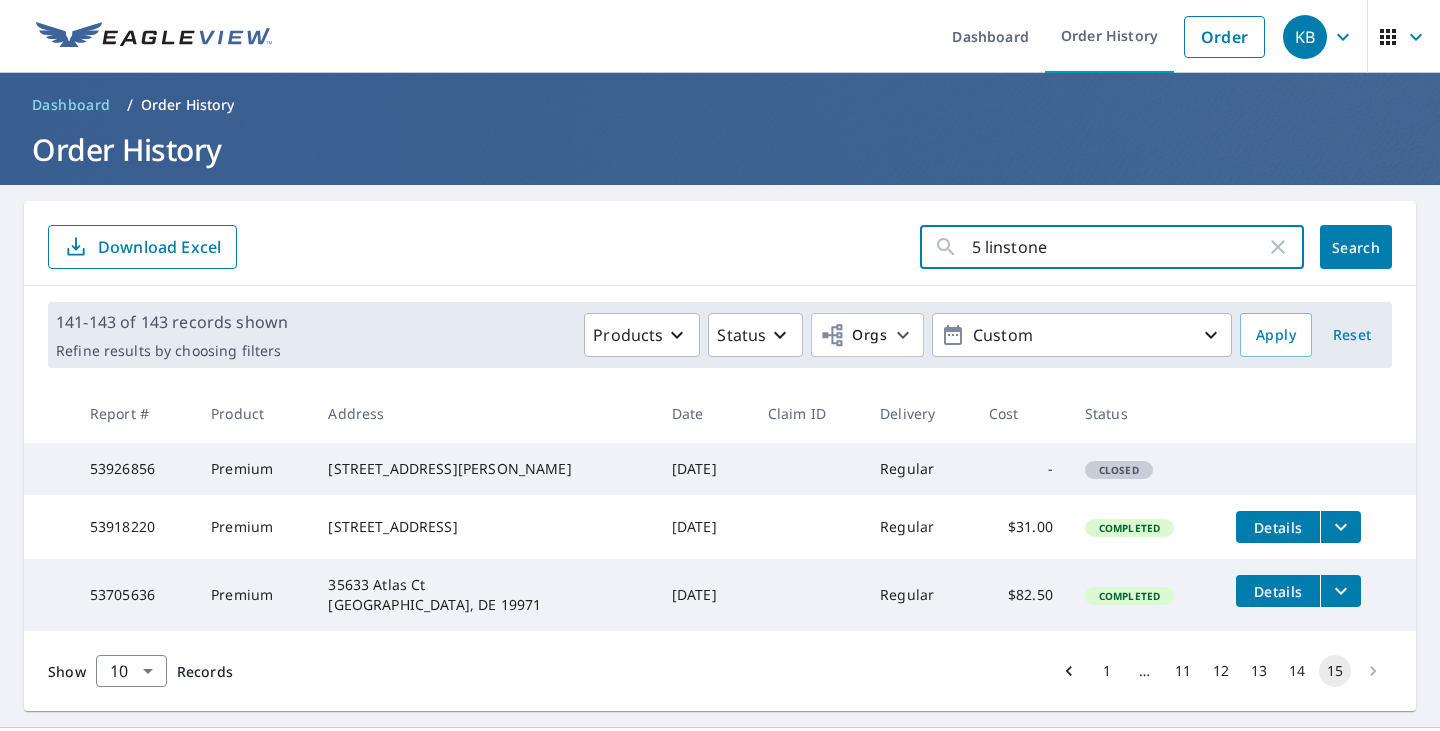 click on "Search" 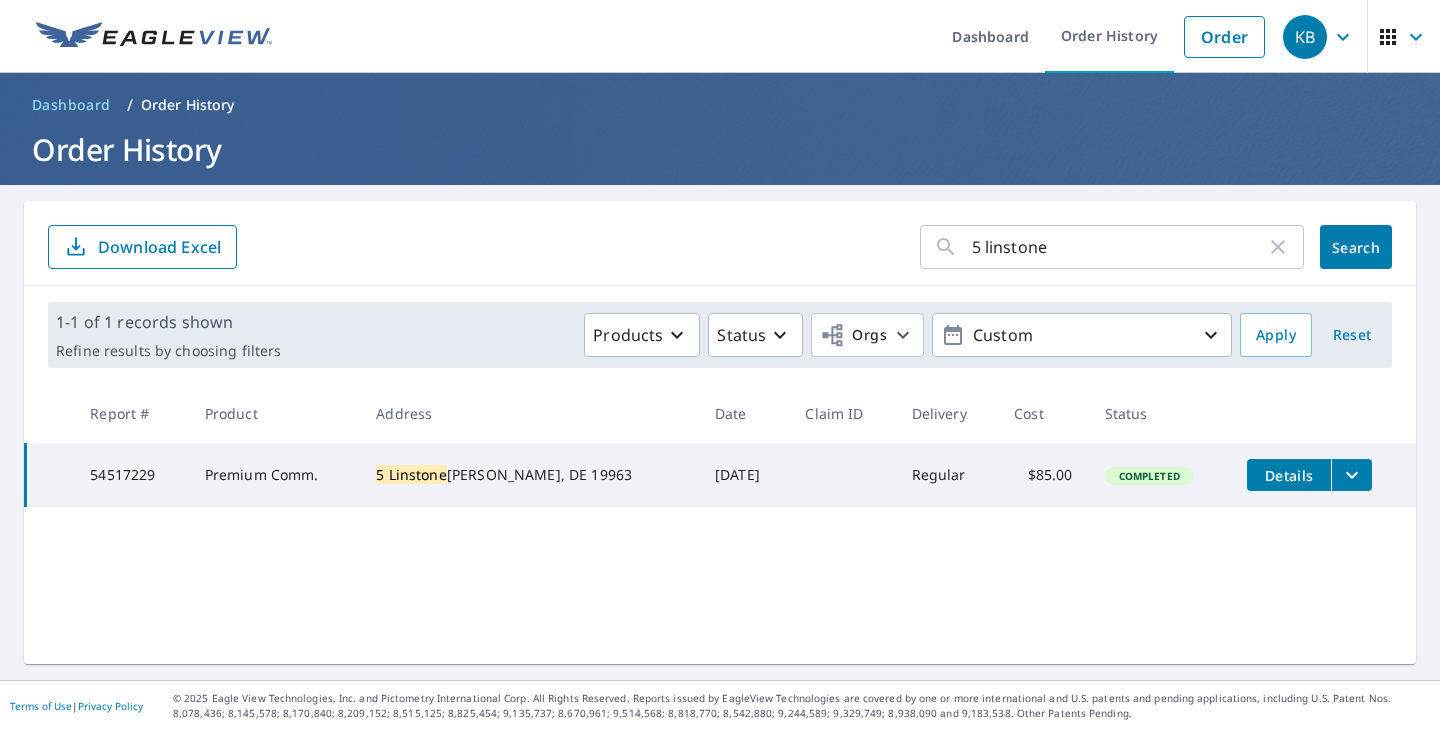 click 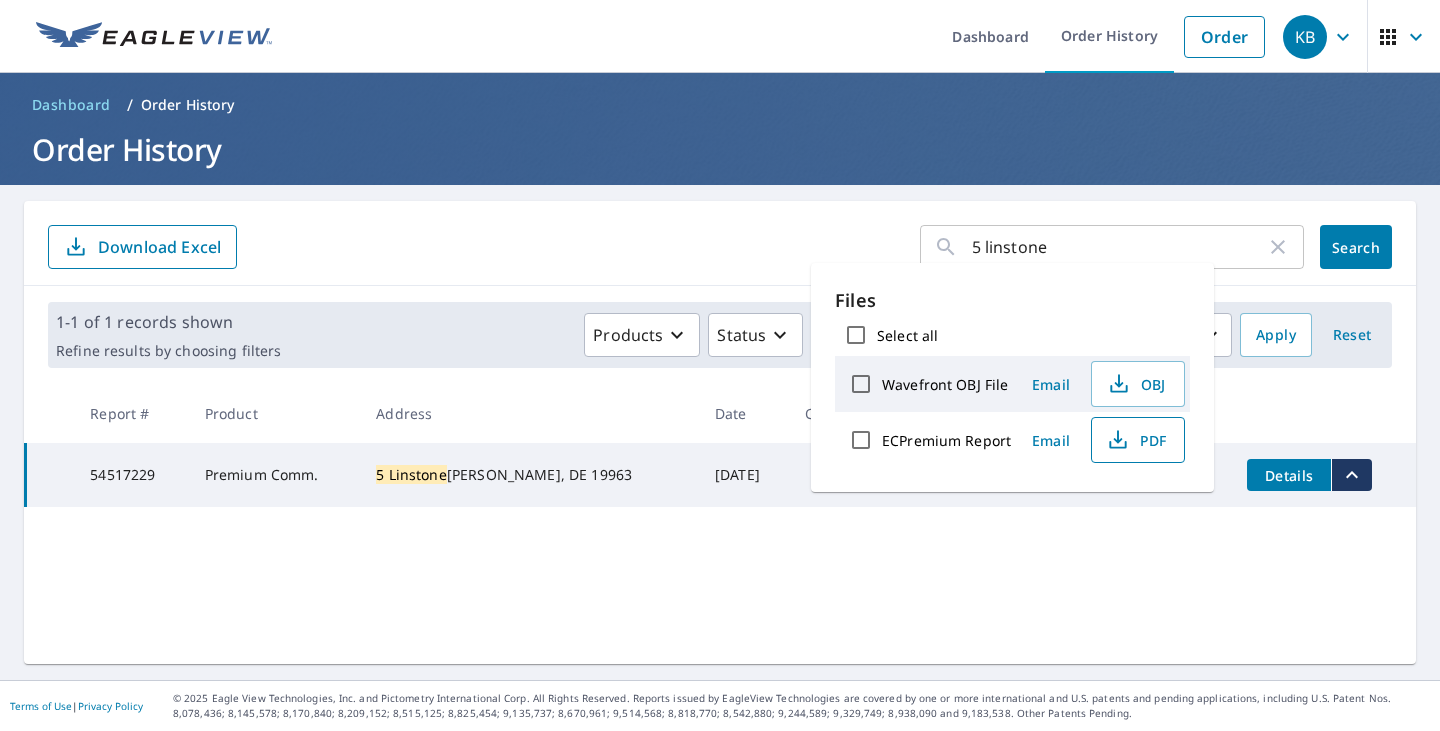 click on "PDF" at bounding box center [1136, 440] 